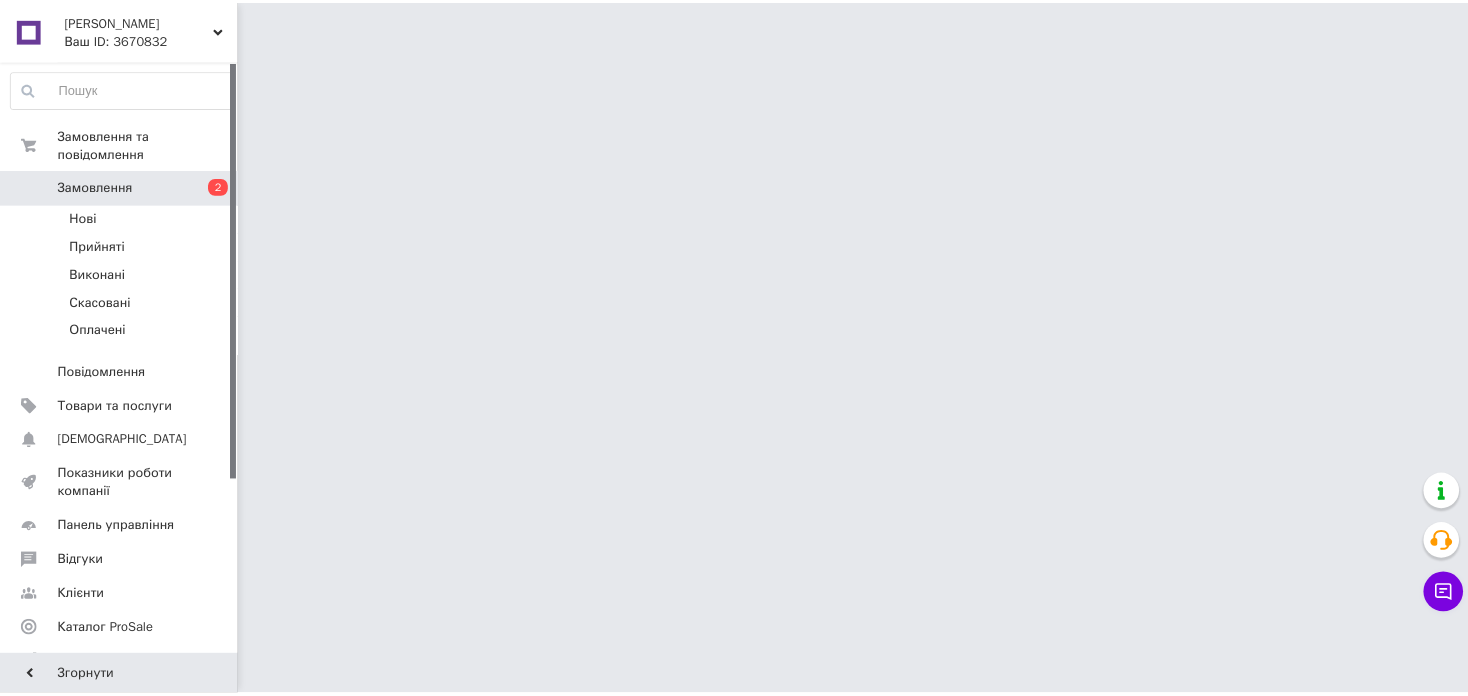 scroll, scrollTop: 0, scrollLeft: 0, axis: both 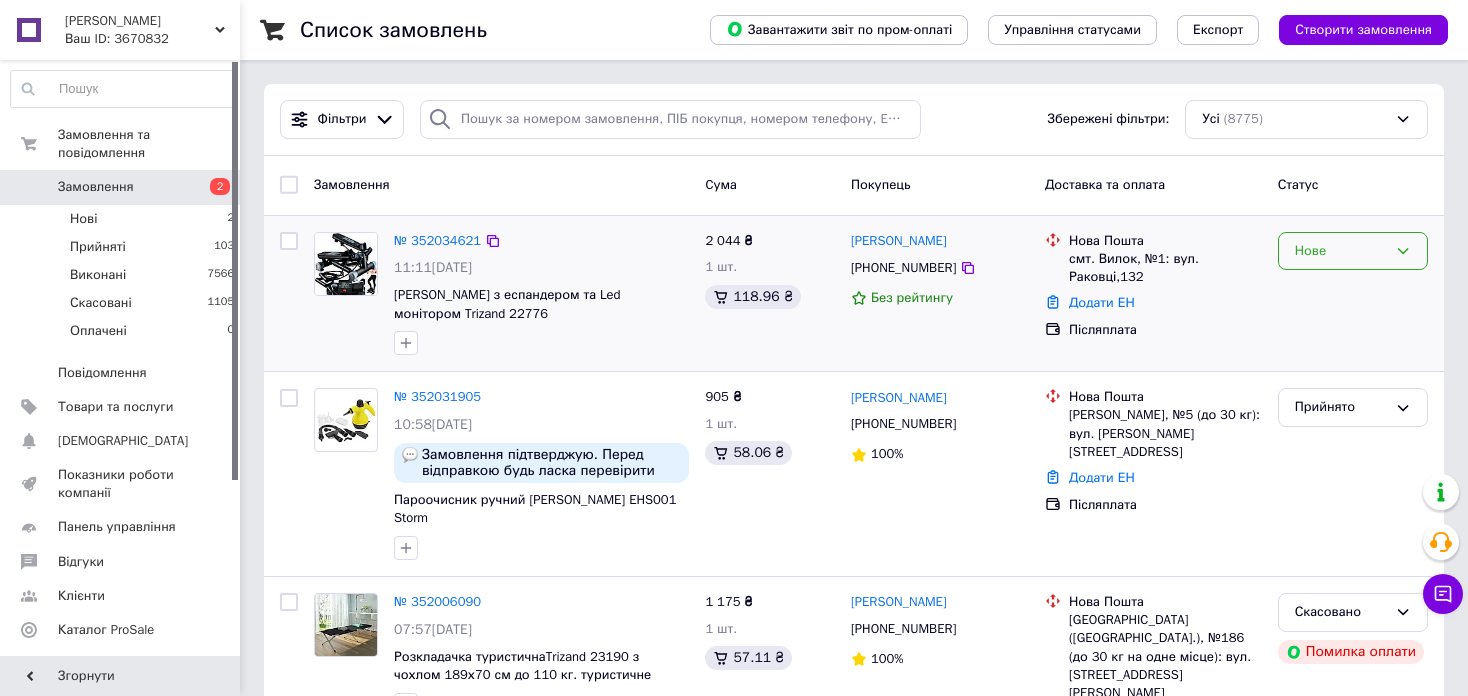 click on "Нове" at bounding box center [1341, 251] 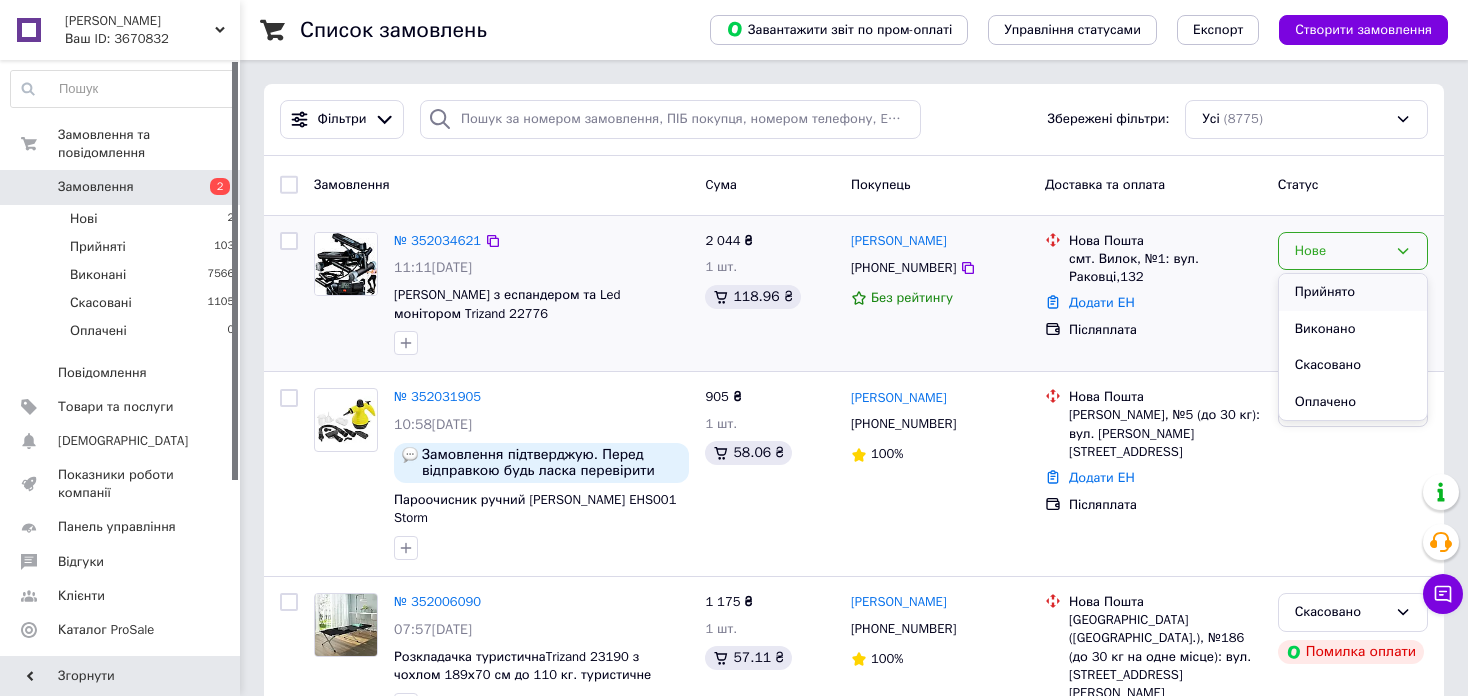 click on "Прийнято" at bounding box center (1353, 292) 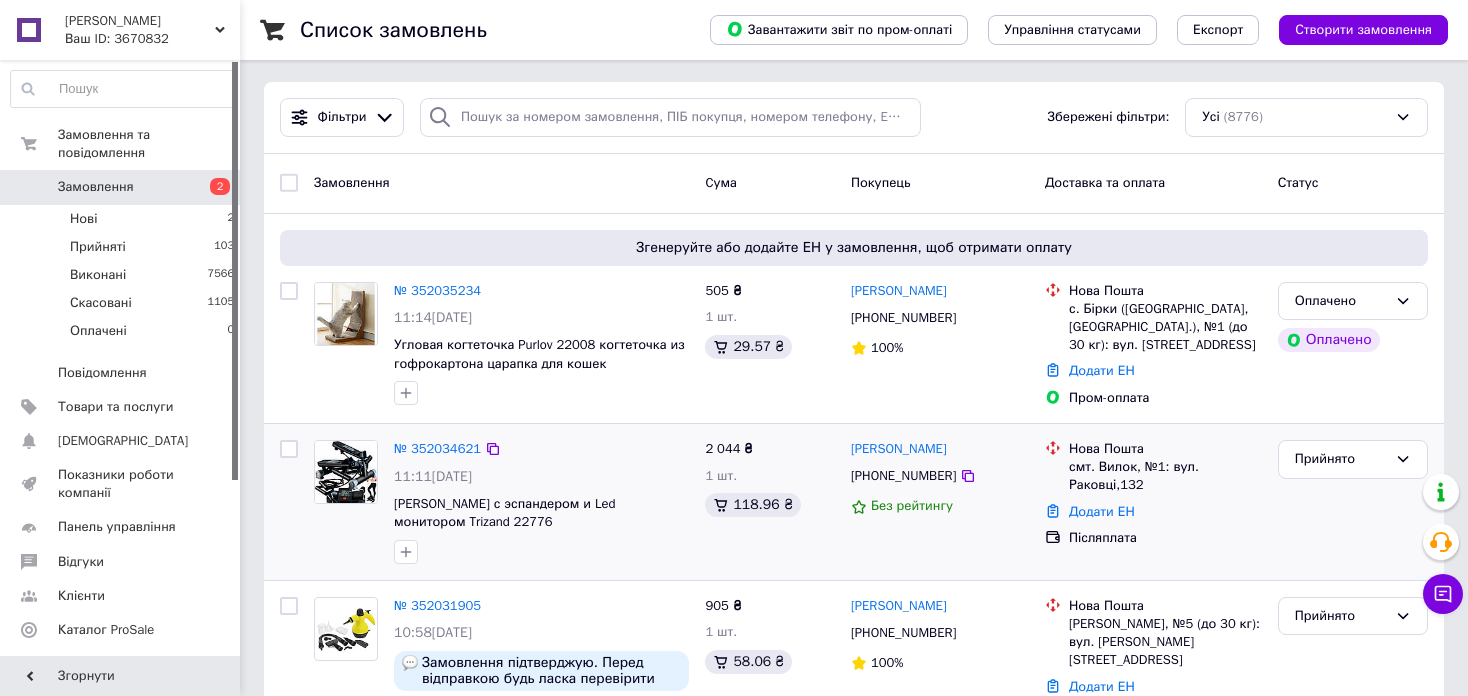scroll, scrollTop: 0, scrollLeft: 0, axis: both 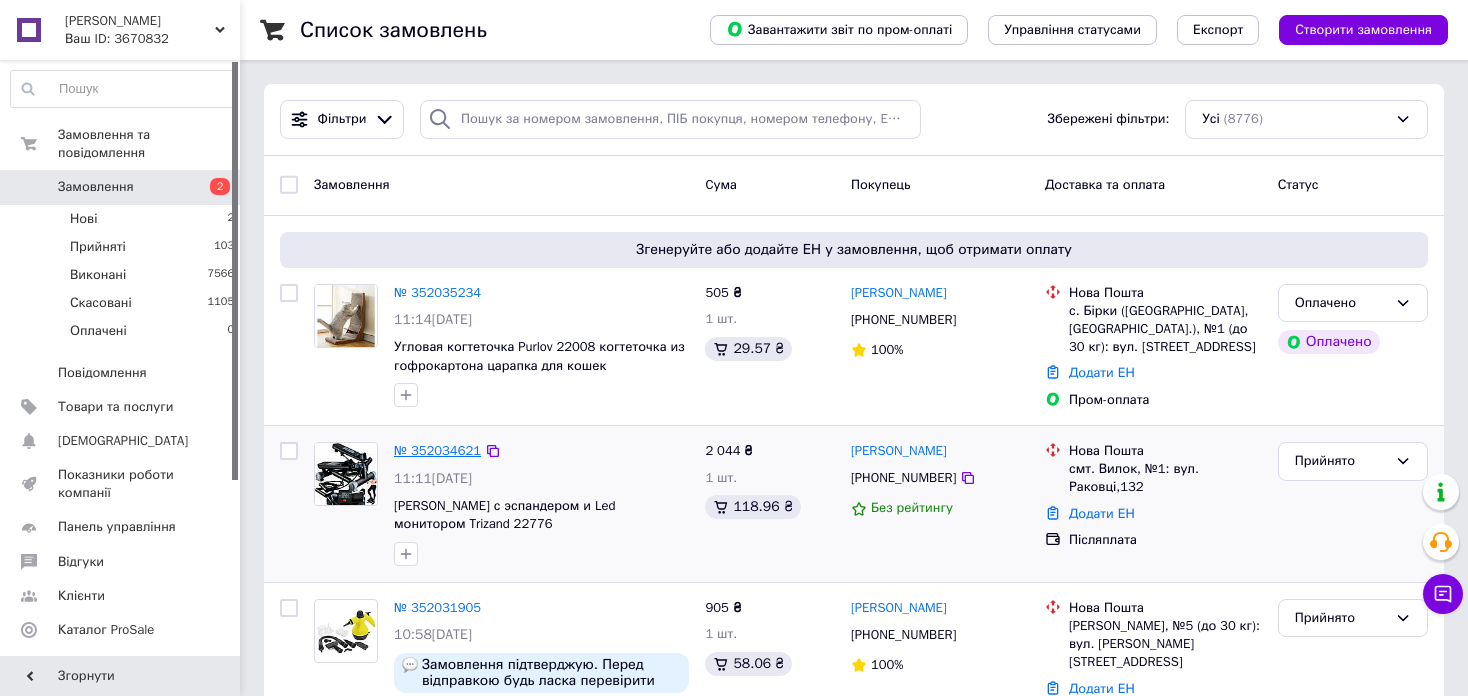 click on "№ 352034621" at bounding box center [437, 450] 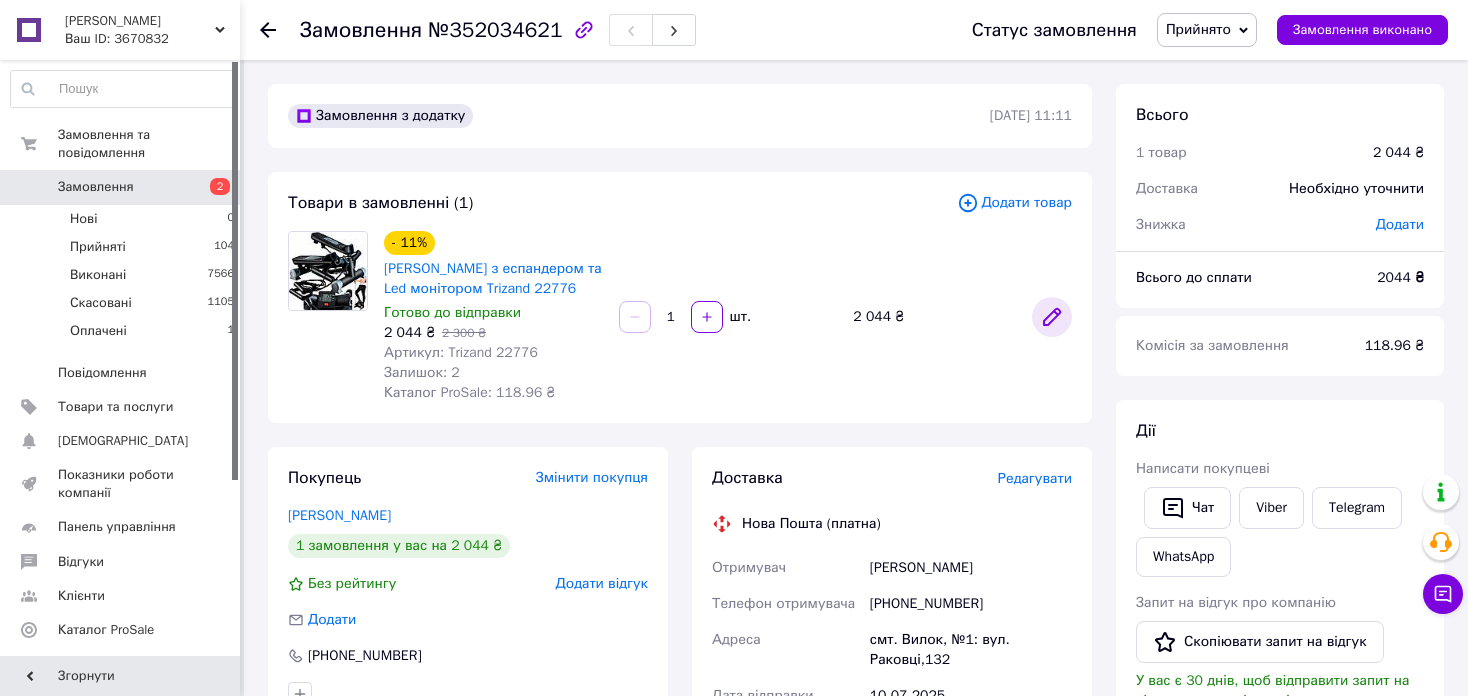 click 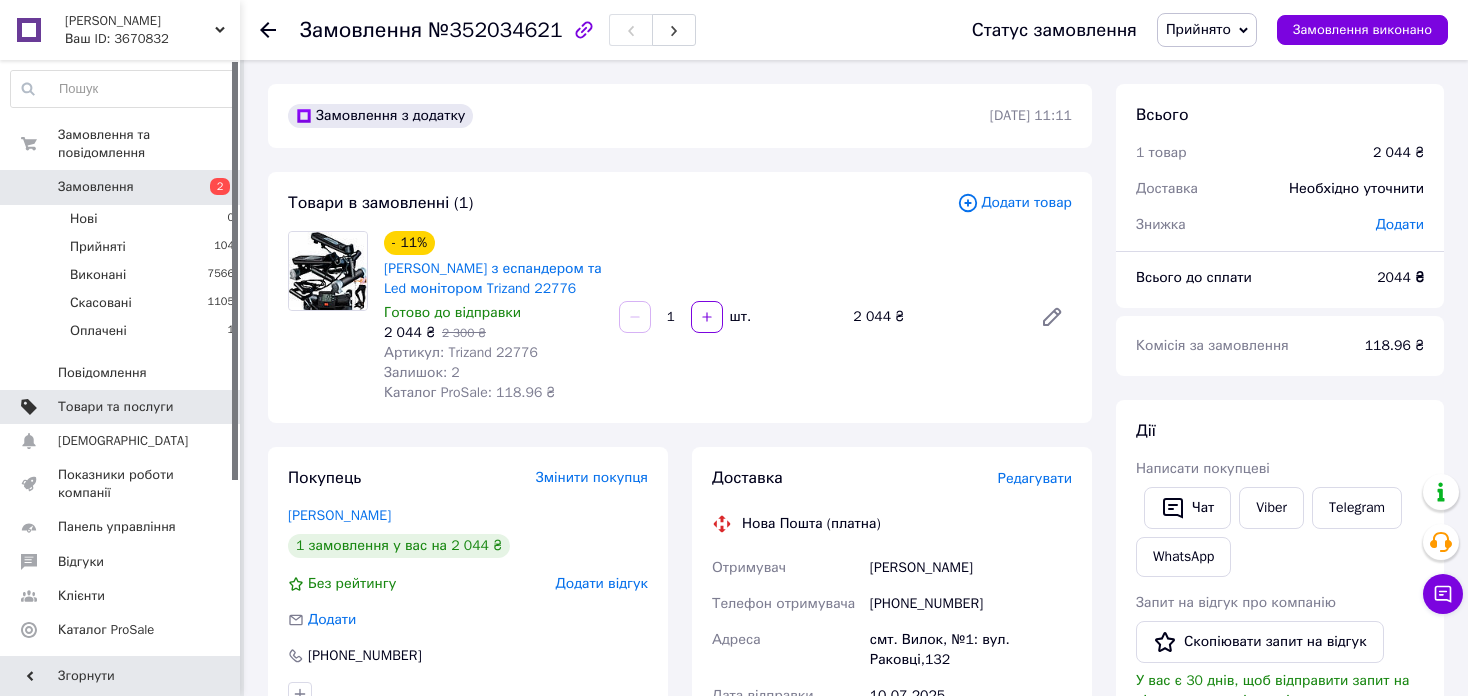 click on "Товари та послуги" at bounding box center (123, 407) 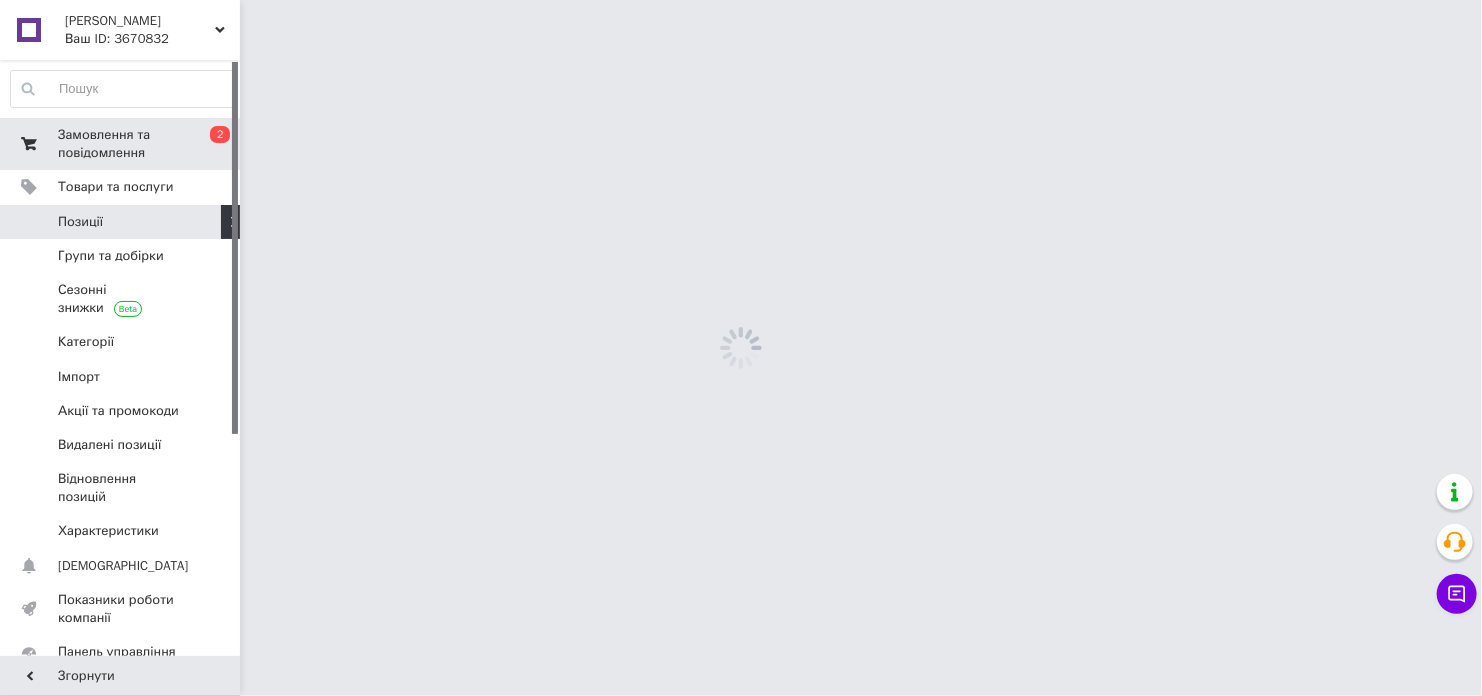 click on "Замовлення та повідомлення" at bounding box center (121, 144) 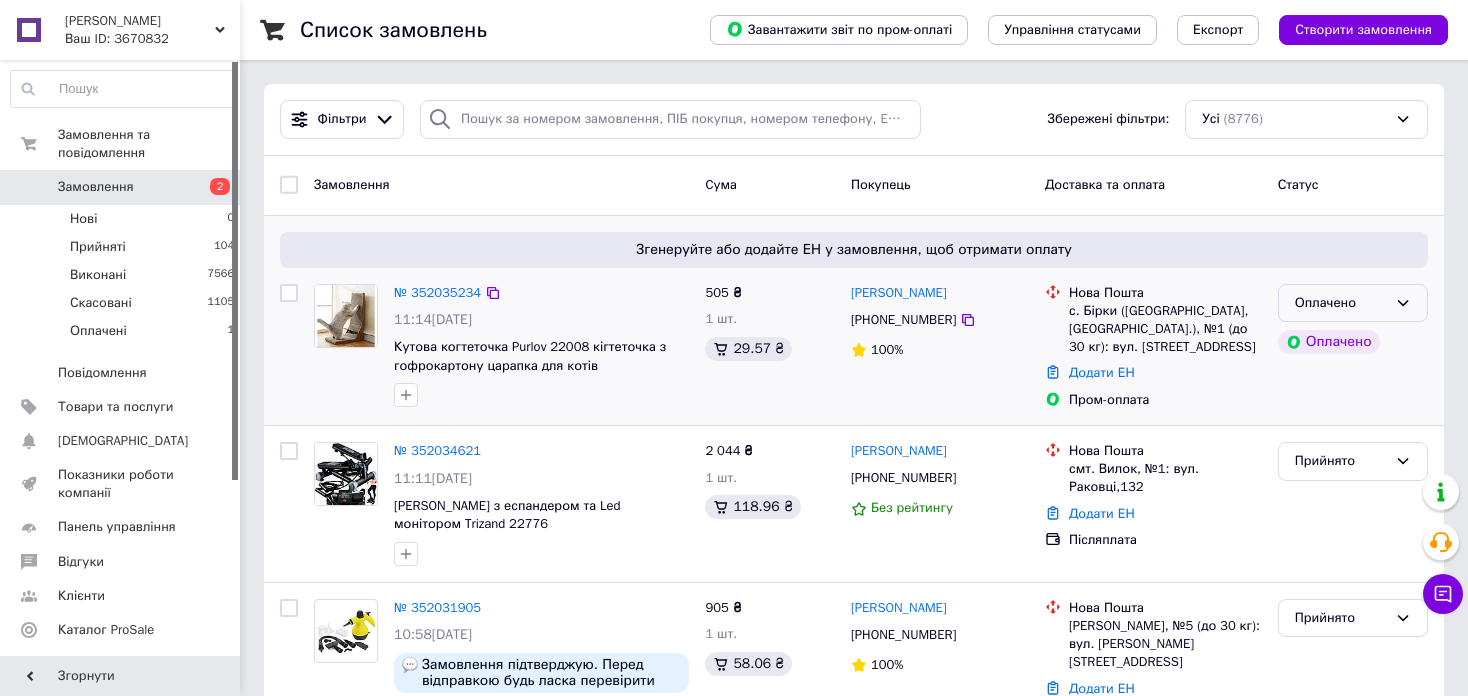 click on "Оплачено" at bounding box center [1341, 303] 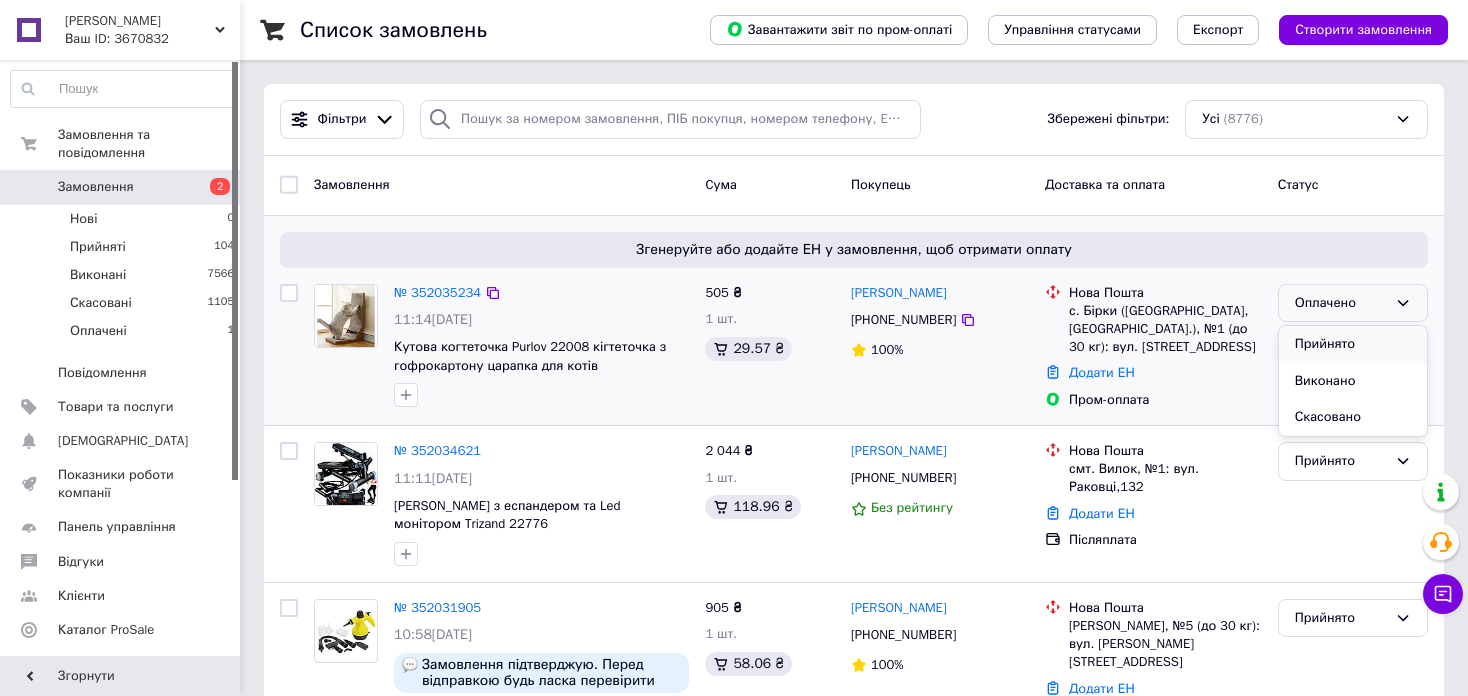 click on "Прийнято" at bounding box center [1353, 344] 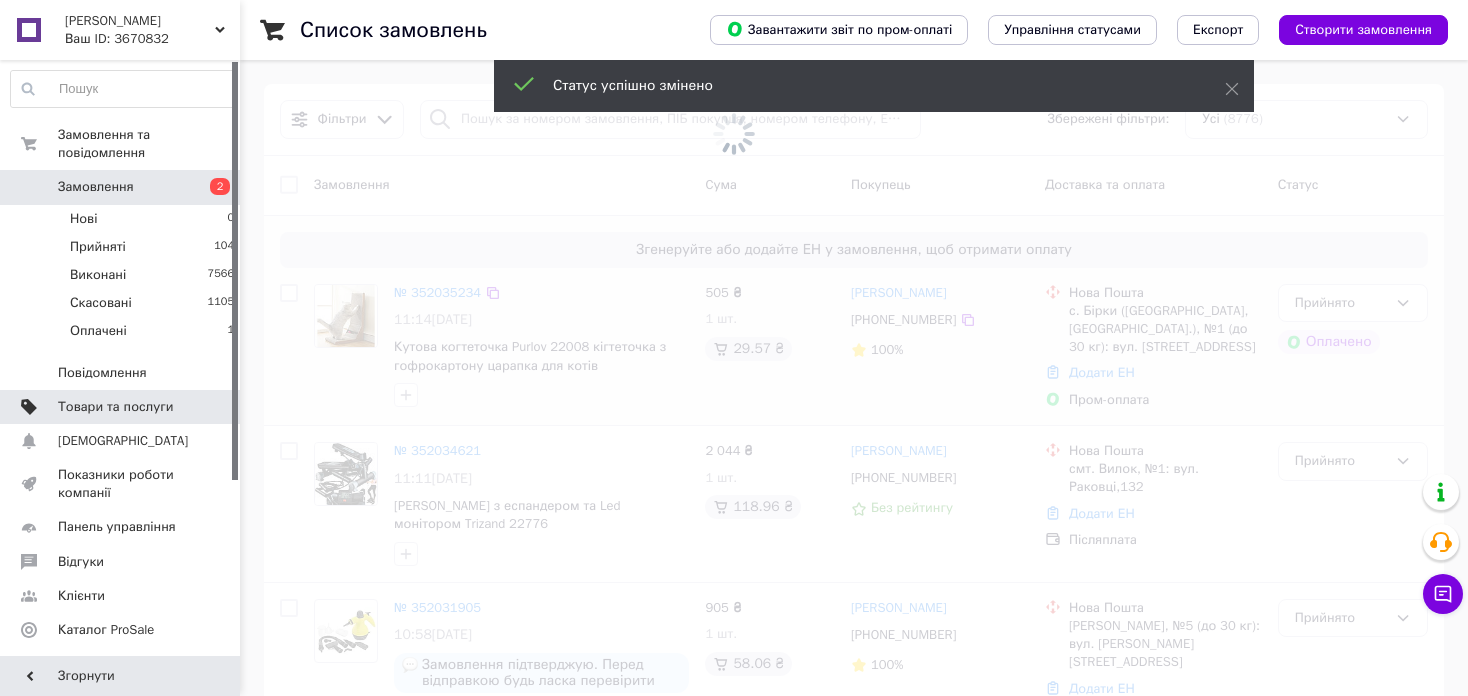 click on "Товари та послуги" at bounding box center [115, 407] 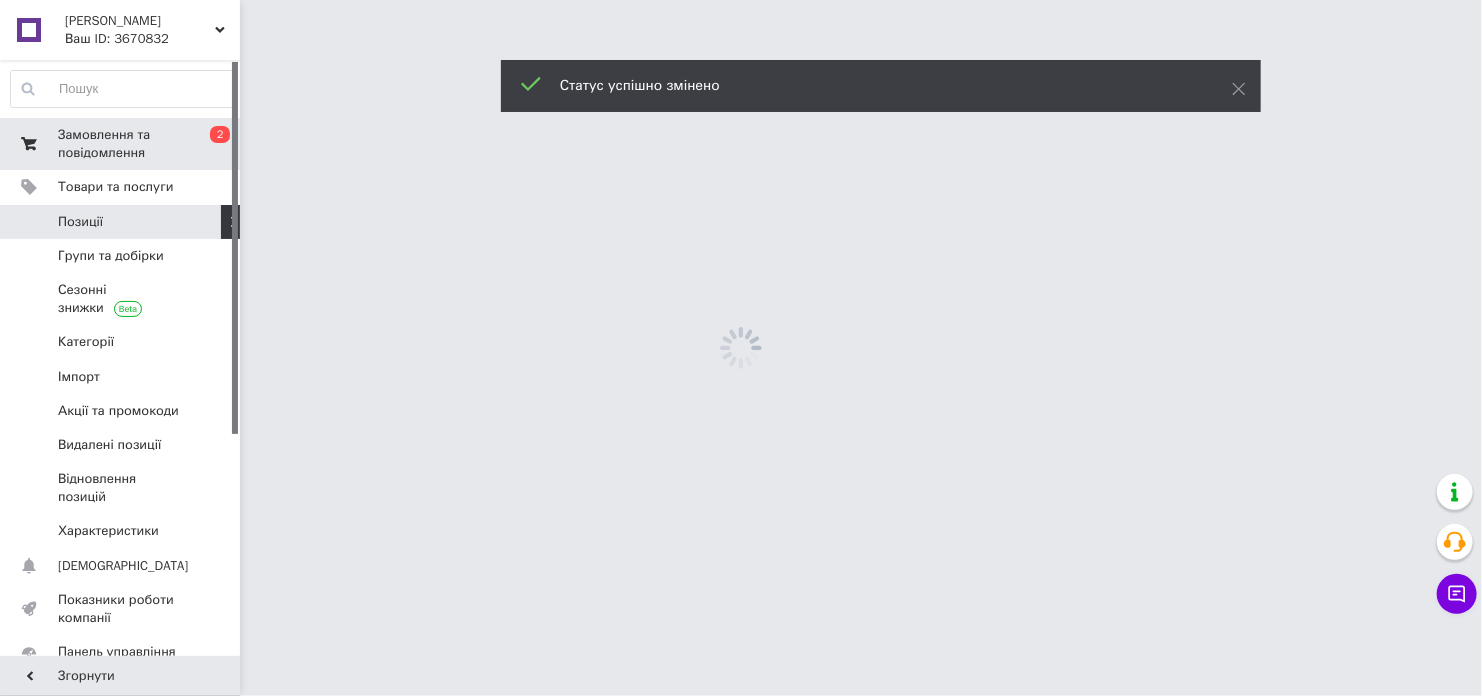click on "Замовлення та повідомлення" at bounding box center (121, 144) 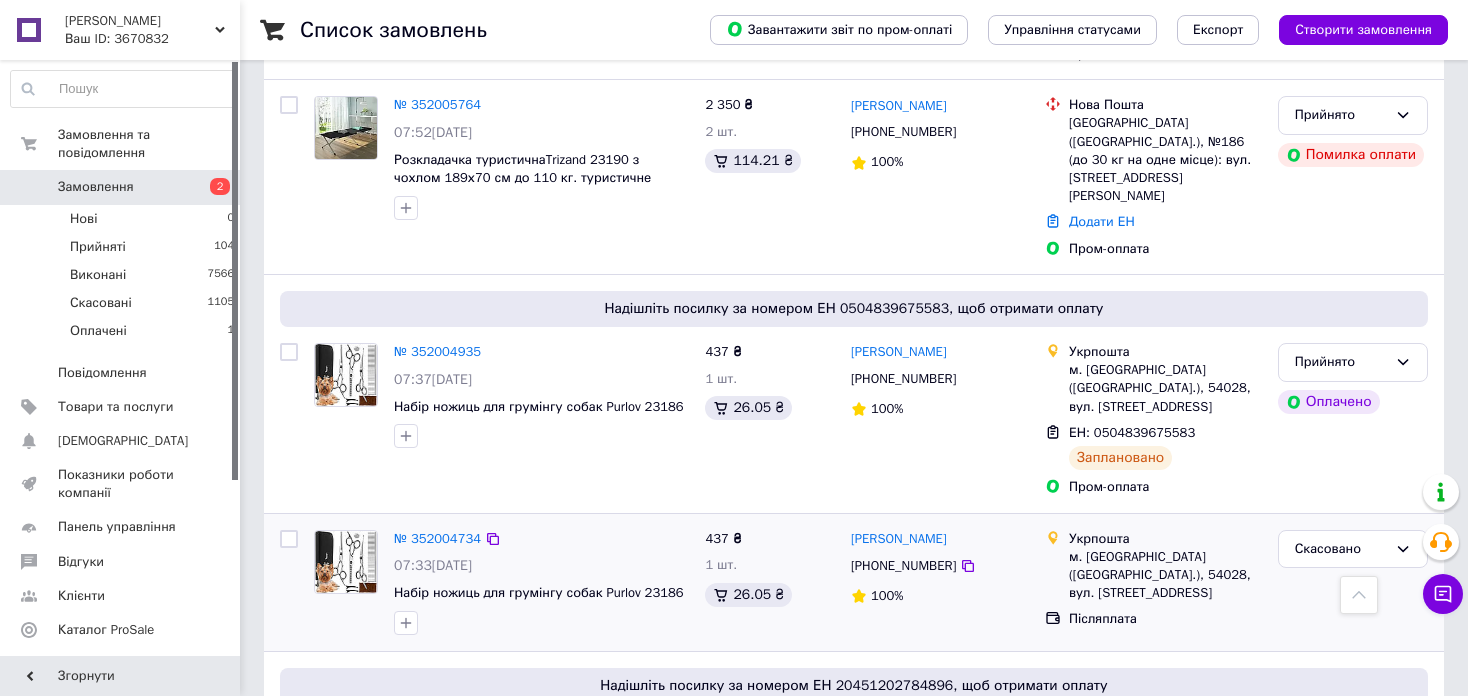 scroll, scrollTop: 1100, scrollLeft: 0, axis: vertical 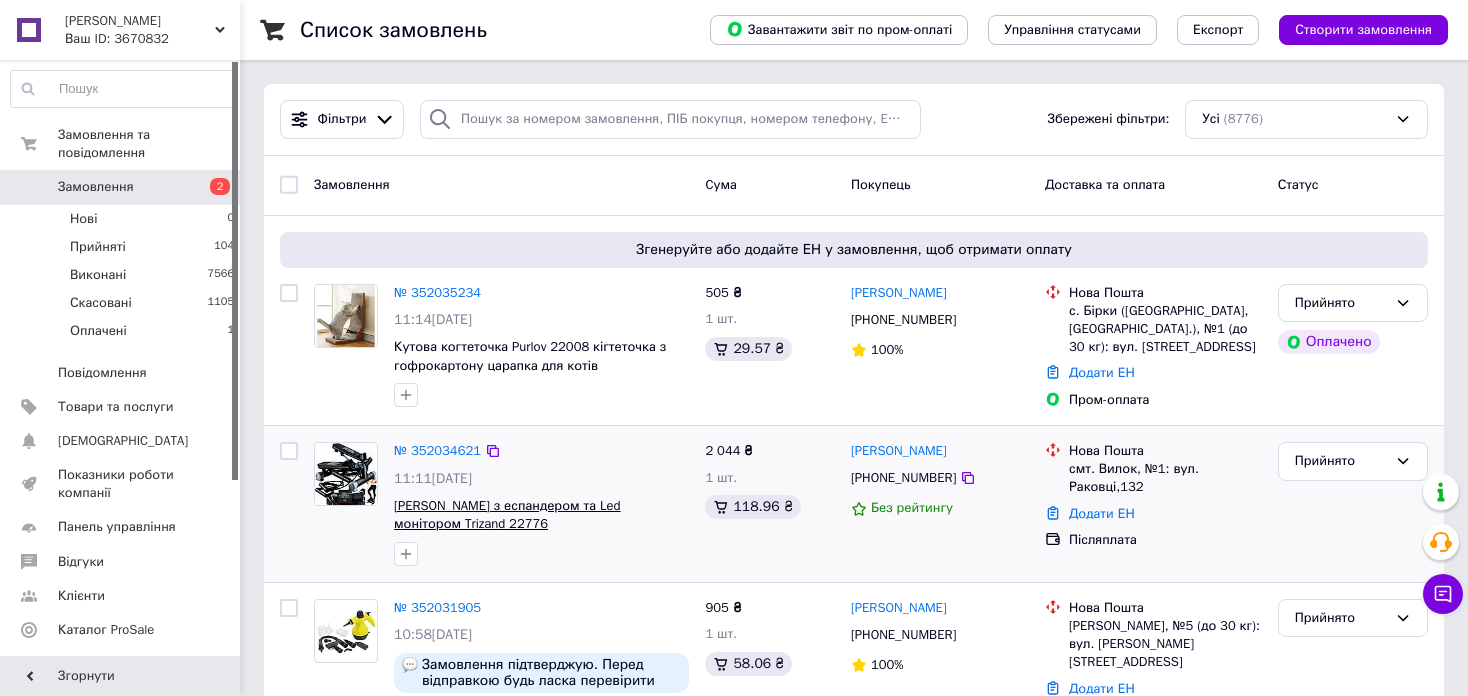 drag, startPoint x: 550, startPoint y: 529, endPoint x: 464, endPoint y: 521, distance: 86.37129 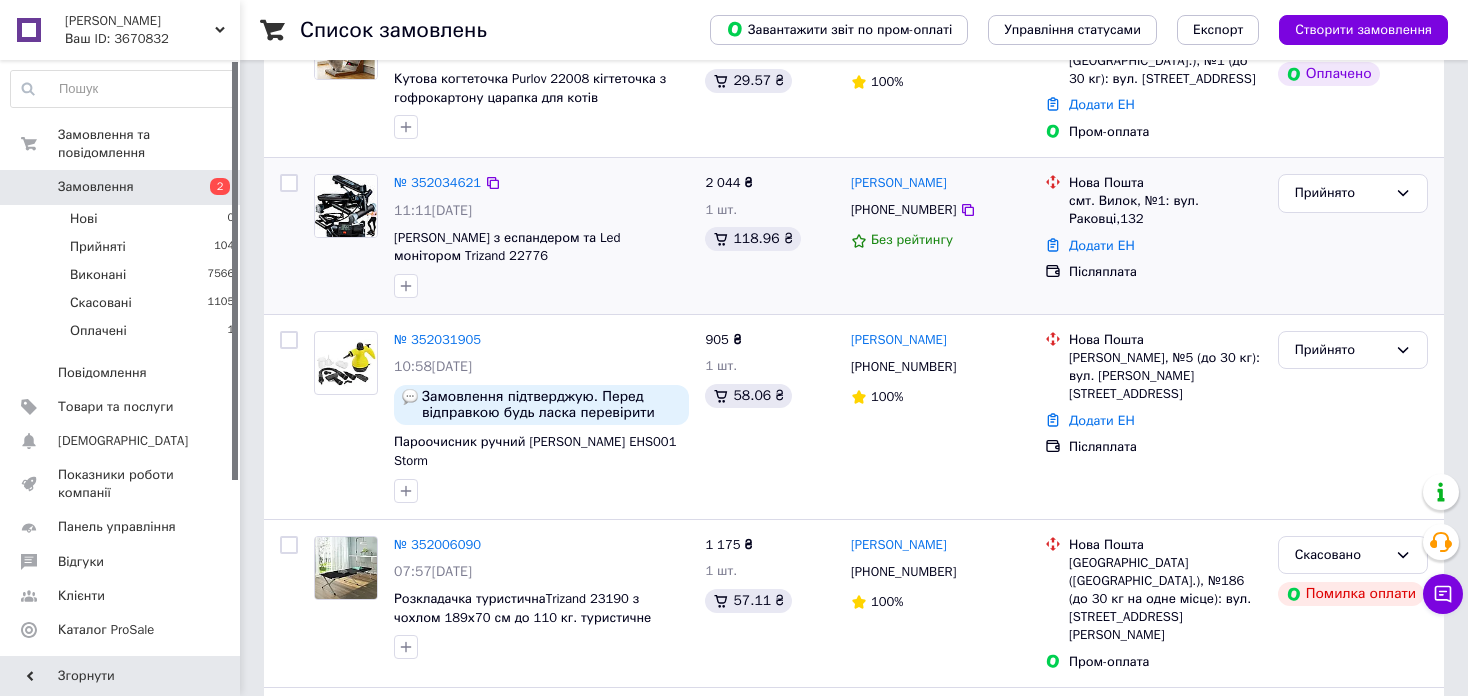 scroll, scrollTop: 0, scrollLeft: 0, axis: both 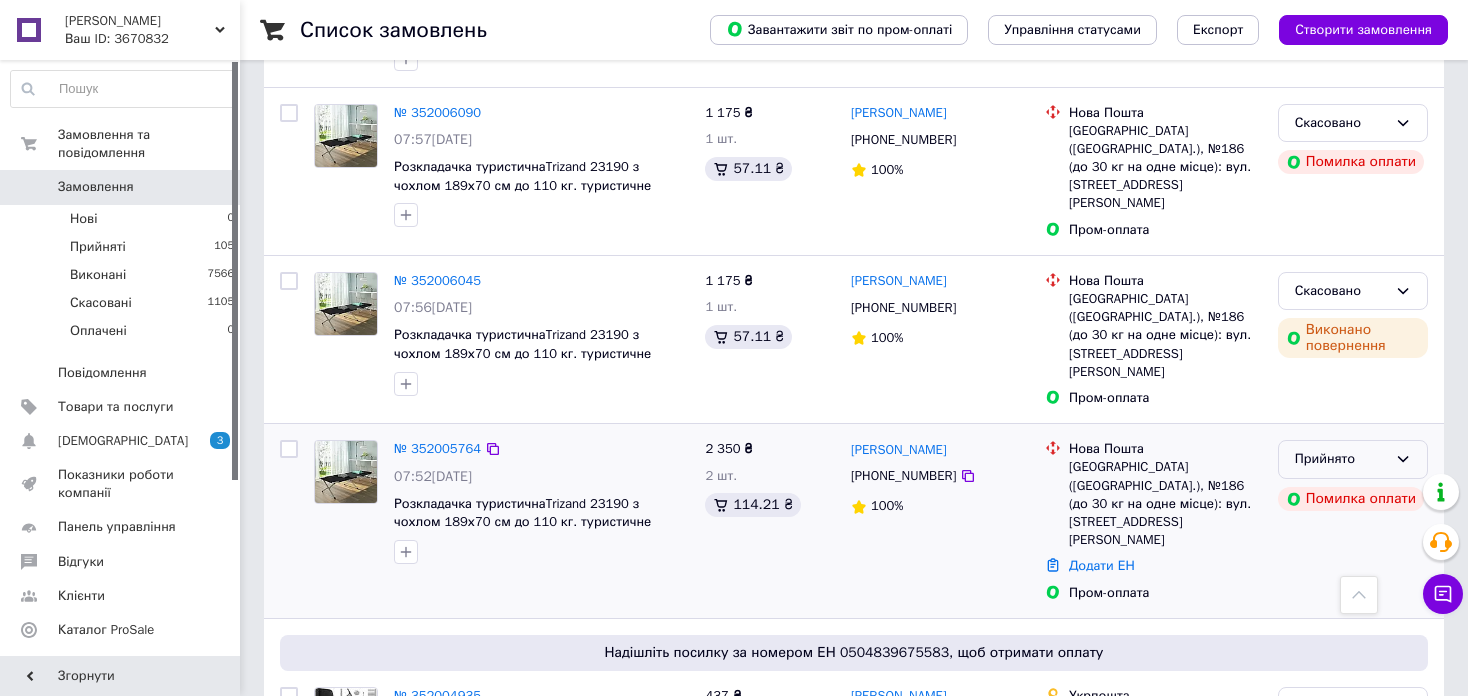 click on "Прийнято" at bounding box center [1341, 459] 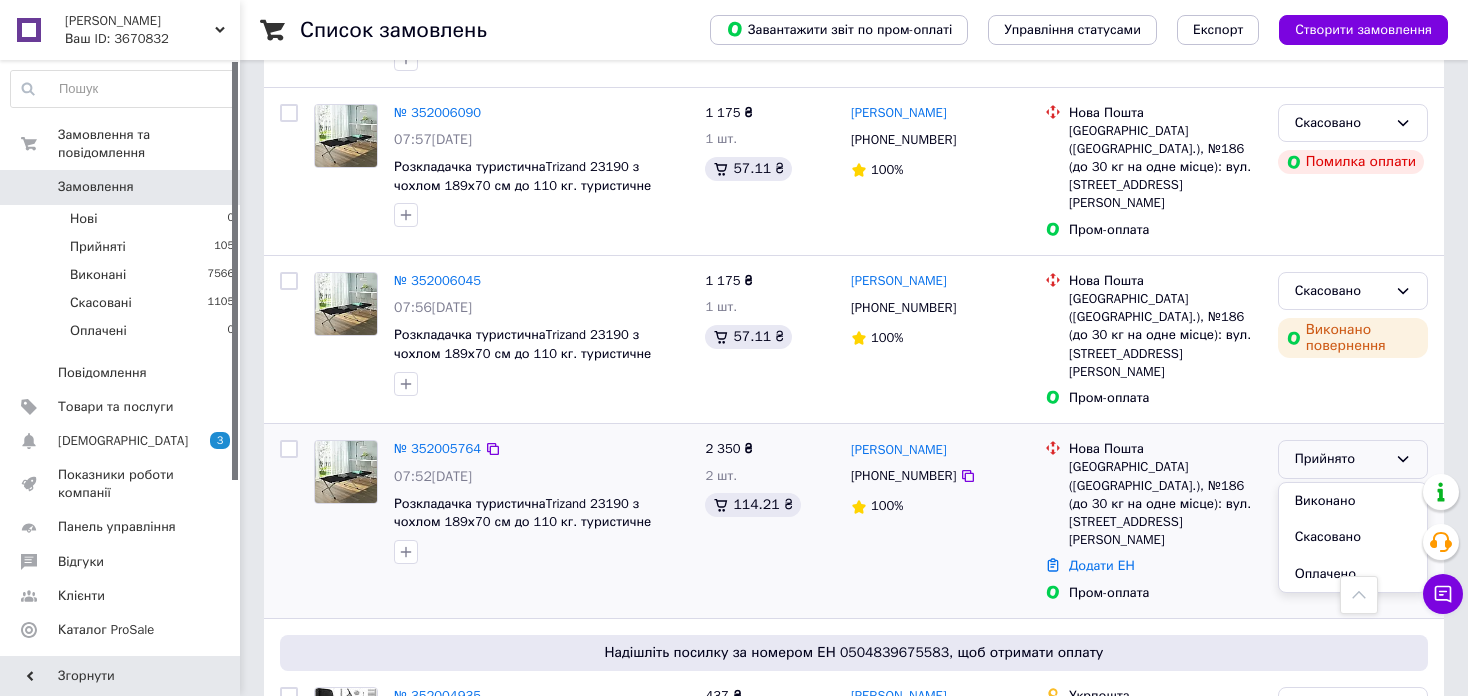 click on "Скасовано" at bounding box center [1353, 537] 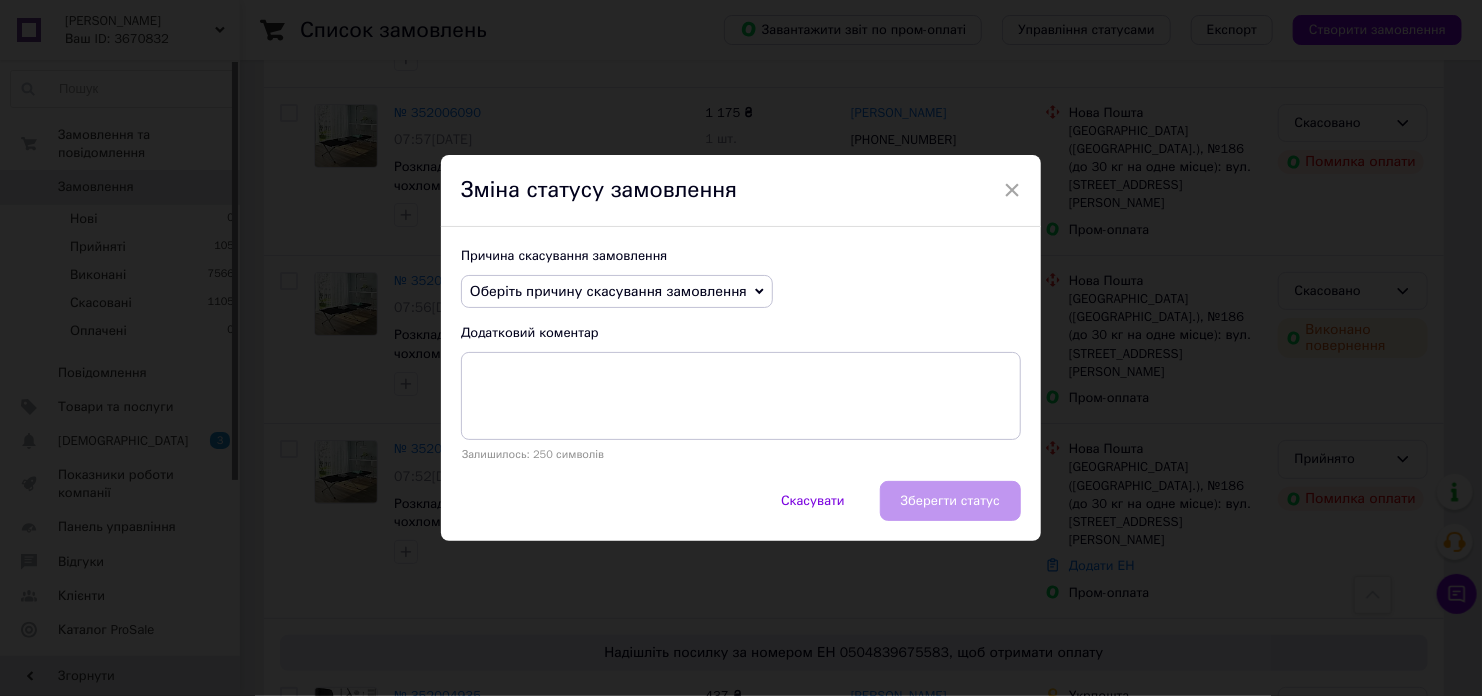 click on "Оберіть причину скасування замовлення" at bounding box center (617, 292) 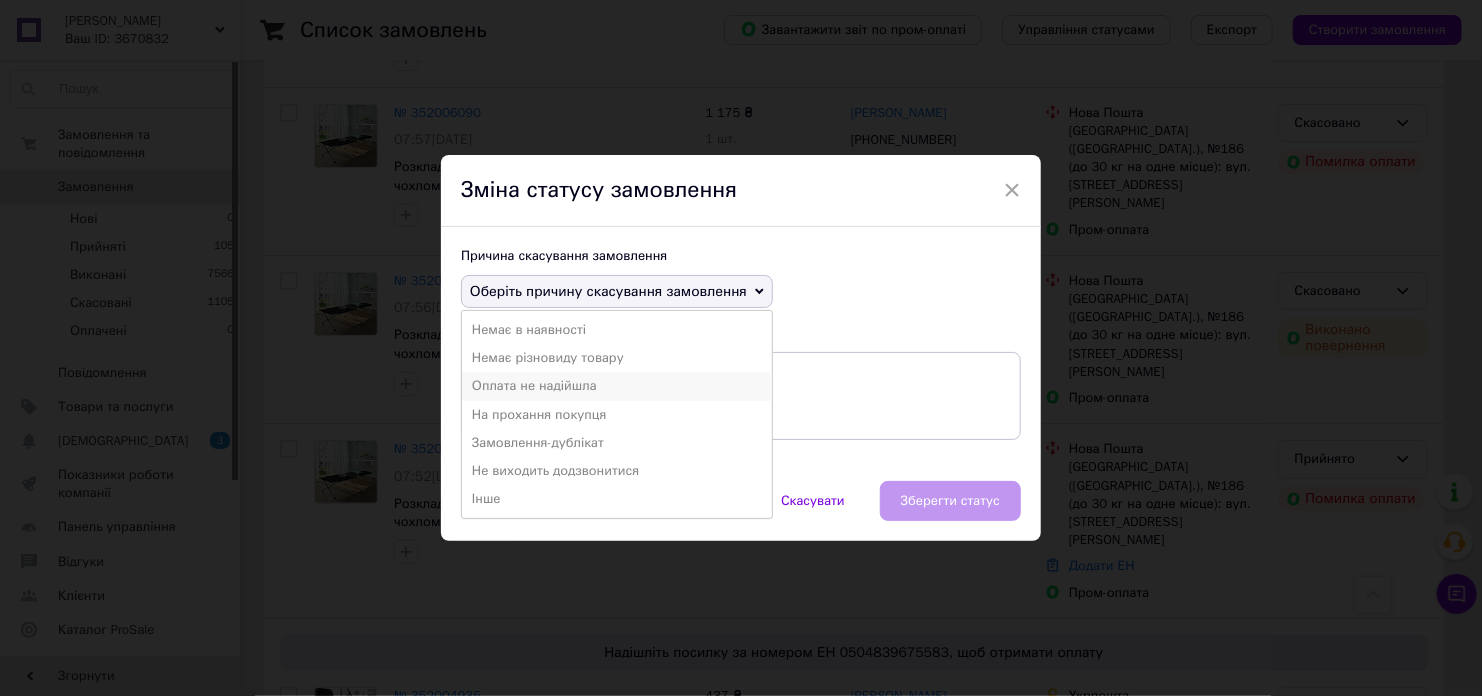 click on "Оплата не надійшла" at bounding box center (617, 386) 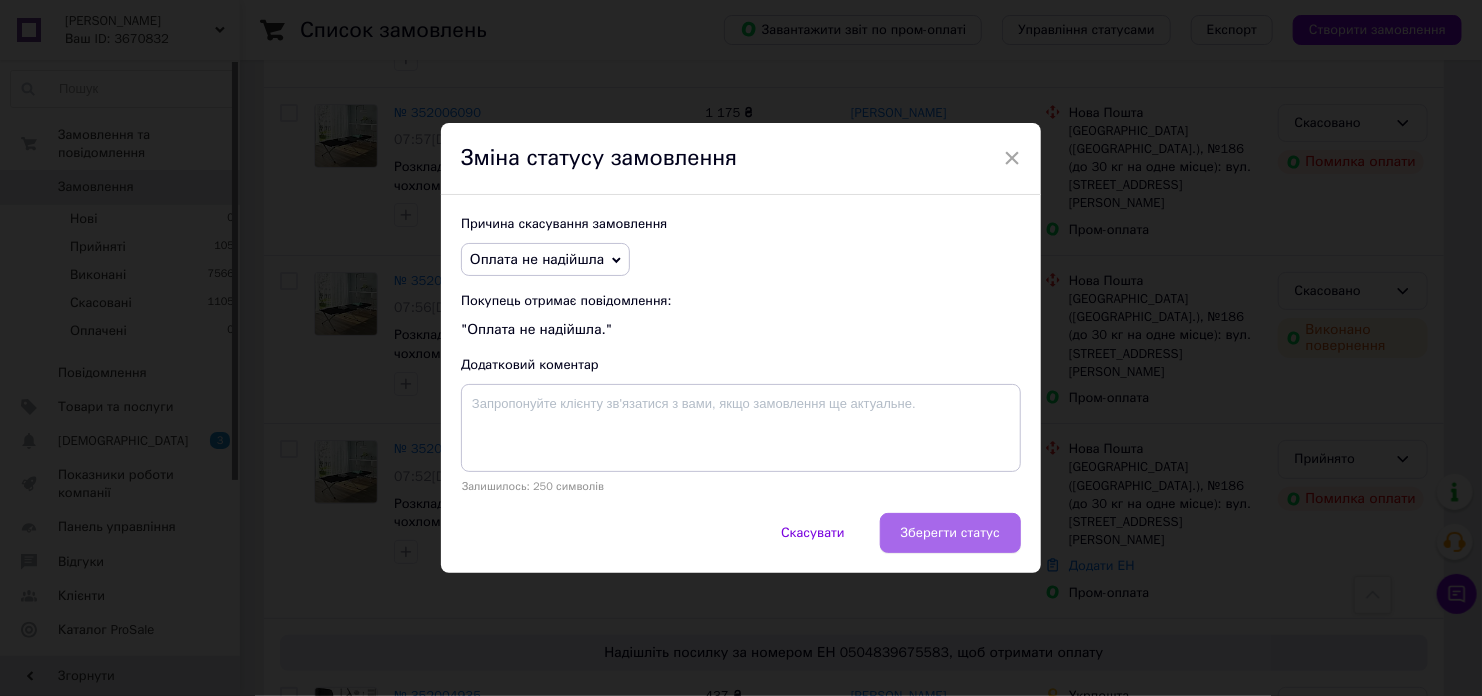 click on "Зберегти статус" at bounding box center [950, 533] 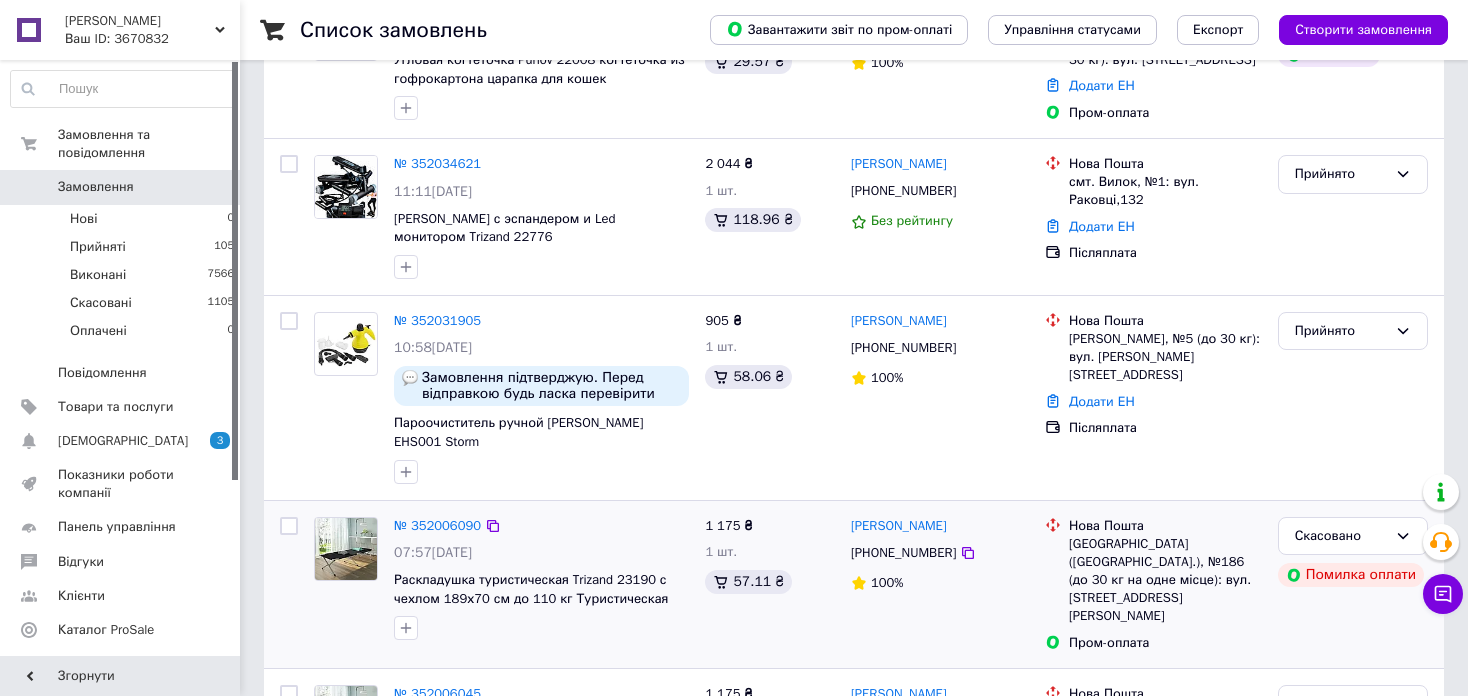 scroll, scrollTop: 300, scrollLeft: 0, axis: vertical 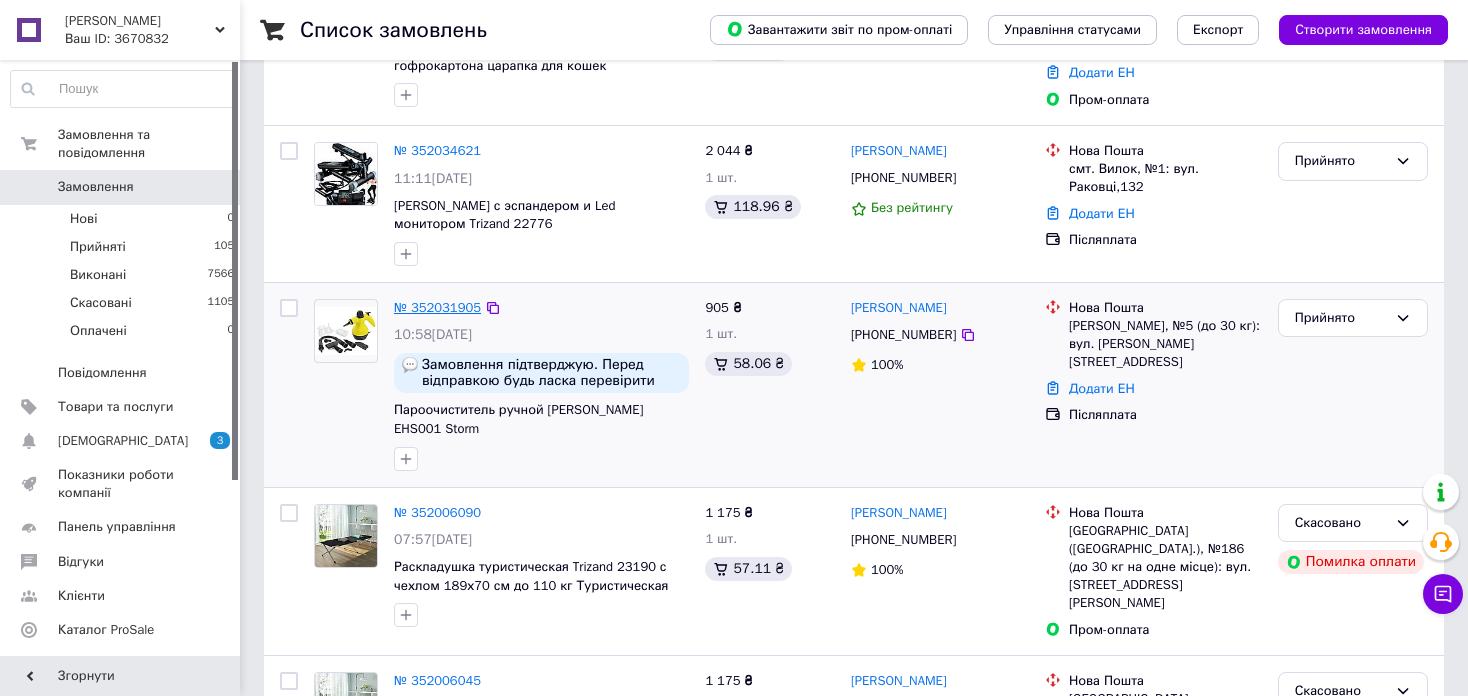 click on "№ 352031905" at bounding box center [437, 307] 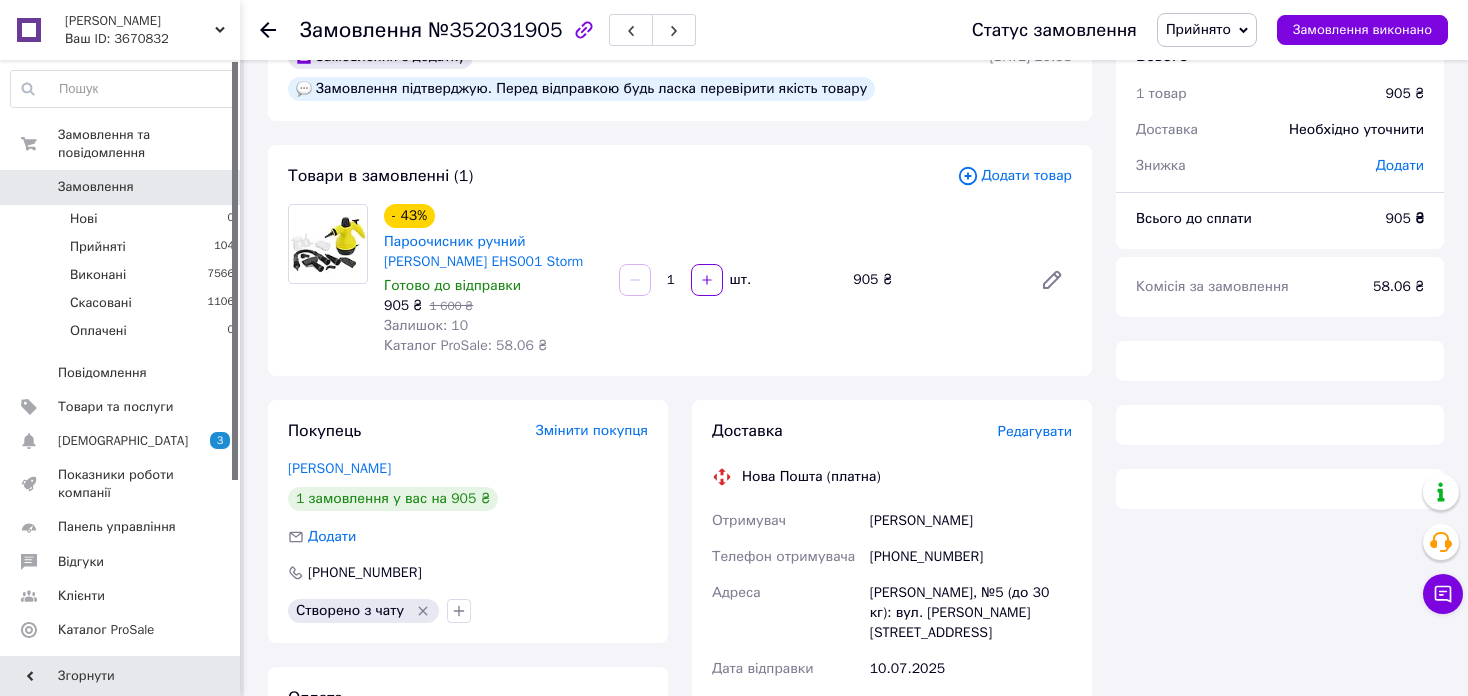 scroll, scrollTop: 531, scrollLeft: 0, axis: vertical 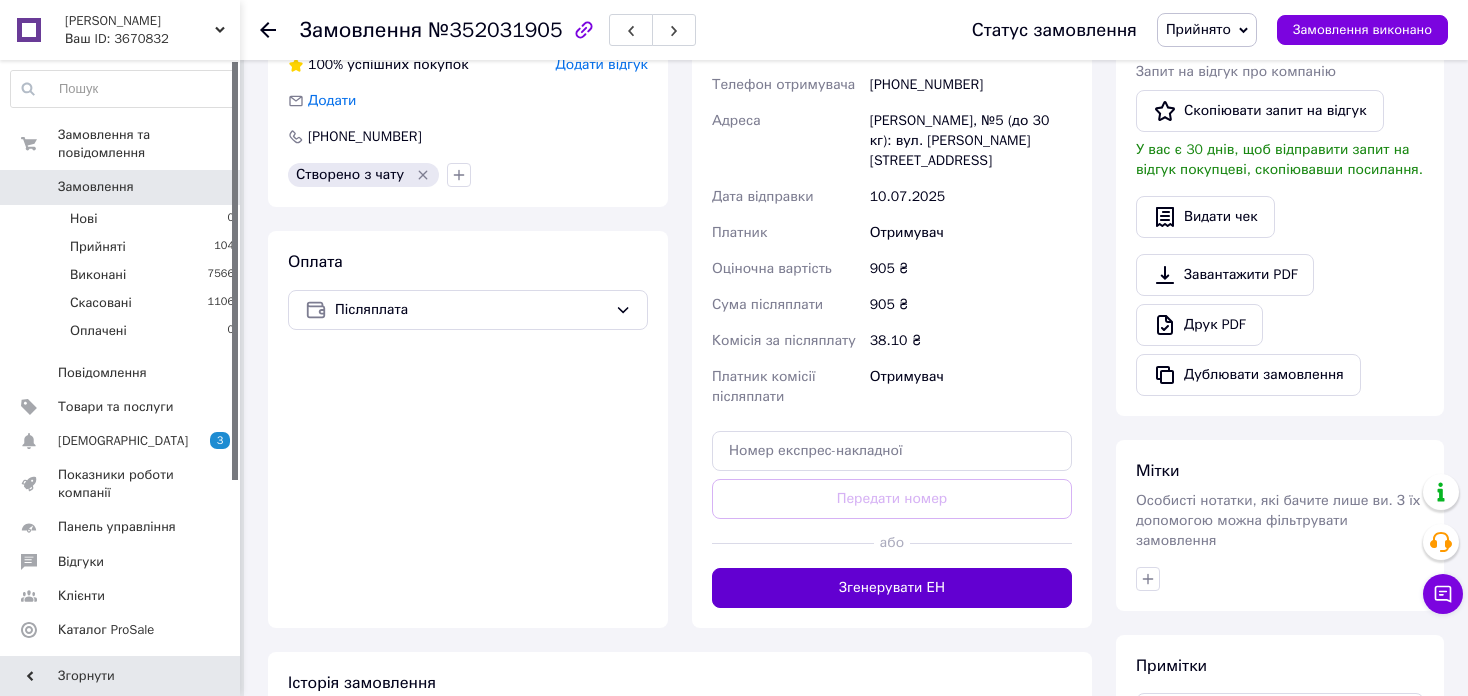 click on "Згенерувати ЕН" at bounding box center [892, 588] 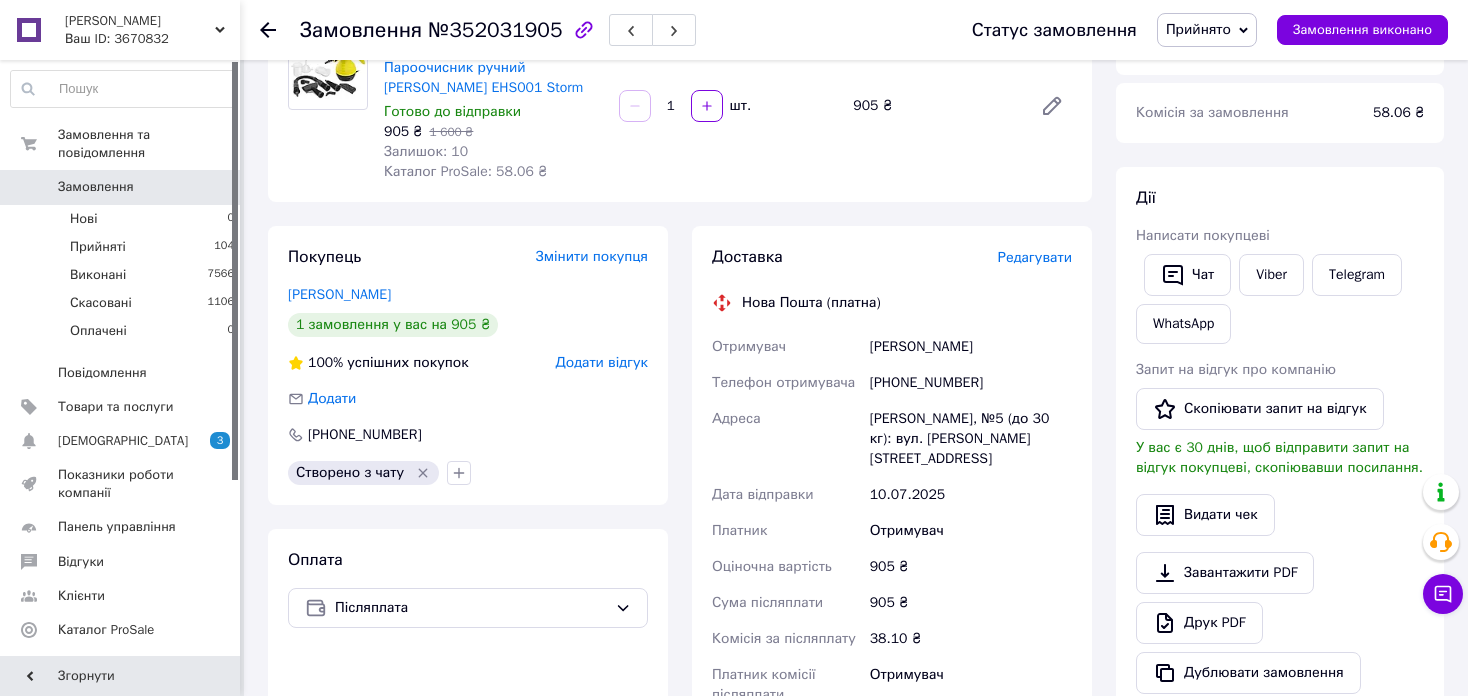 scroll, scrollTop: 231, scrollLeft: 0, axis: vertical 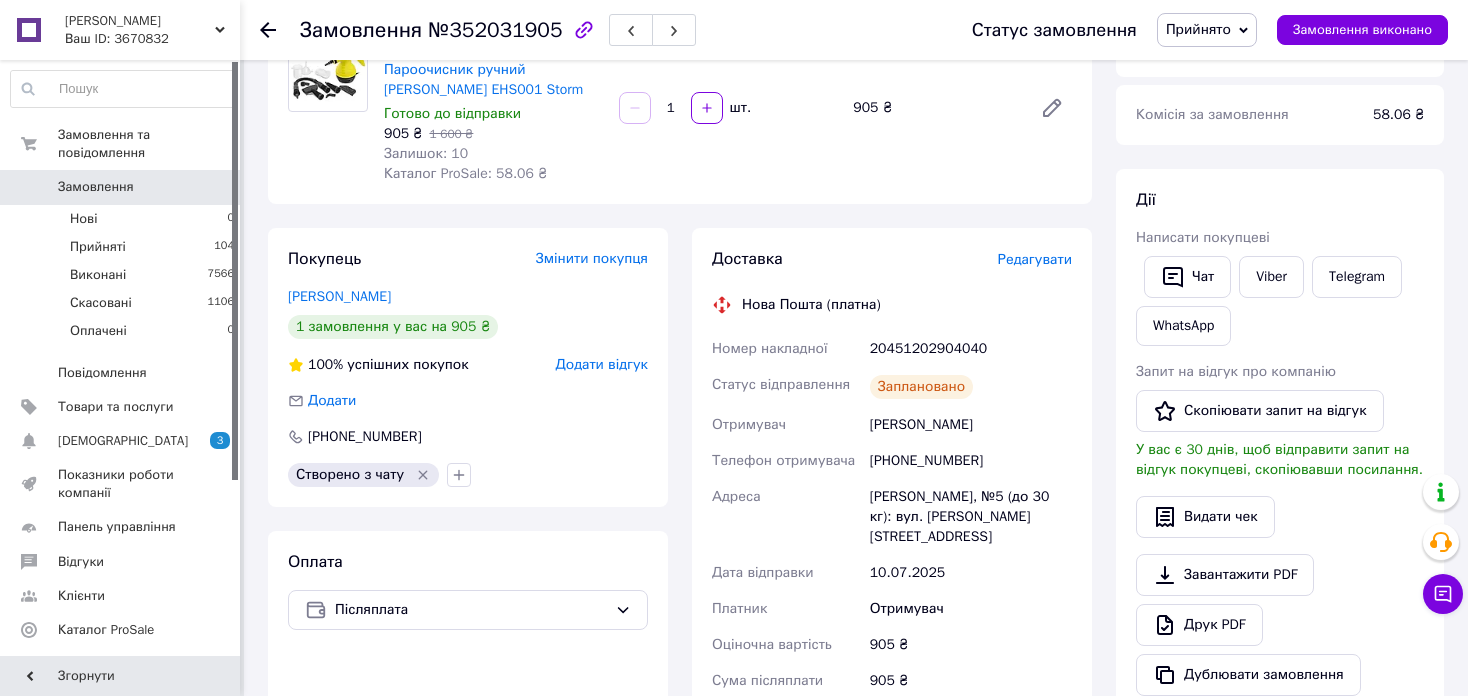 click on "20451202904040" at bounding box center (971, 349) 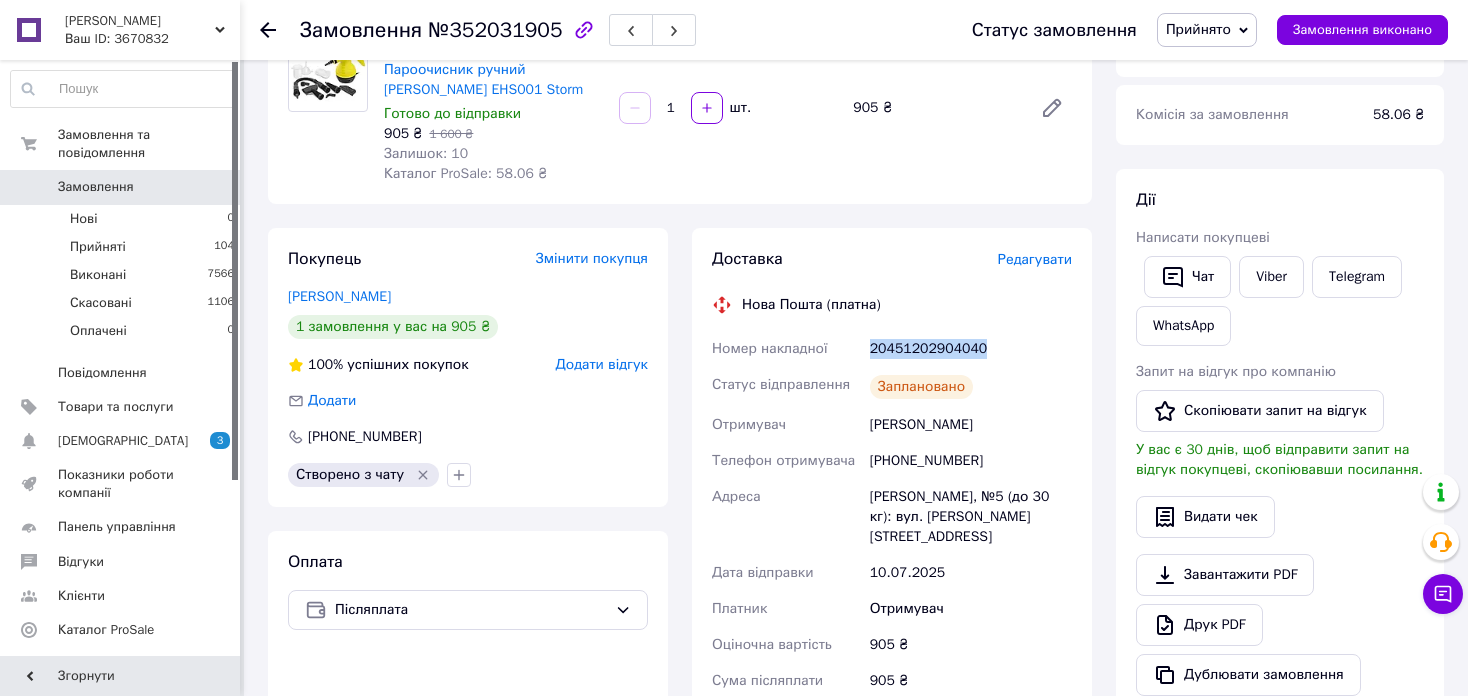 click on "20451202904040" at bounding box center (971, 349) 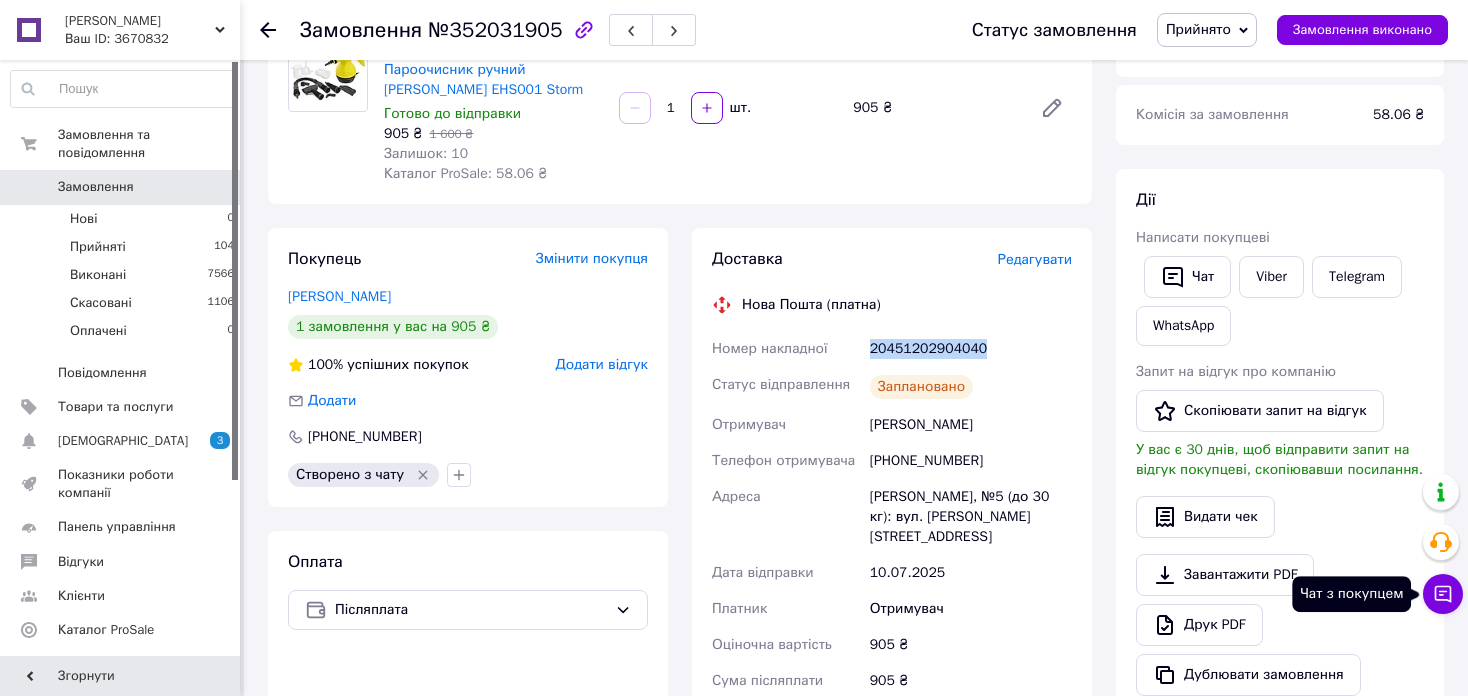 click 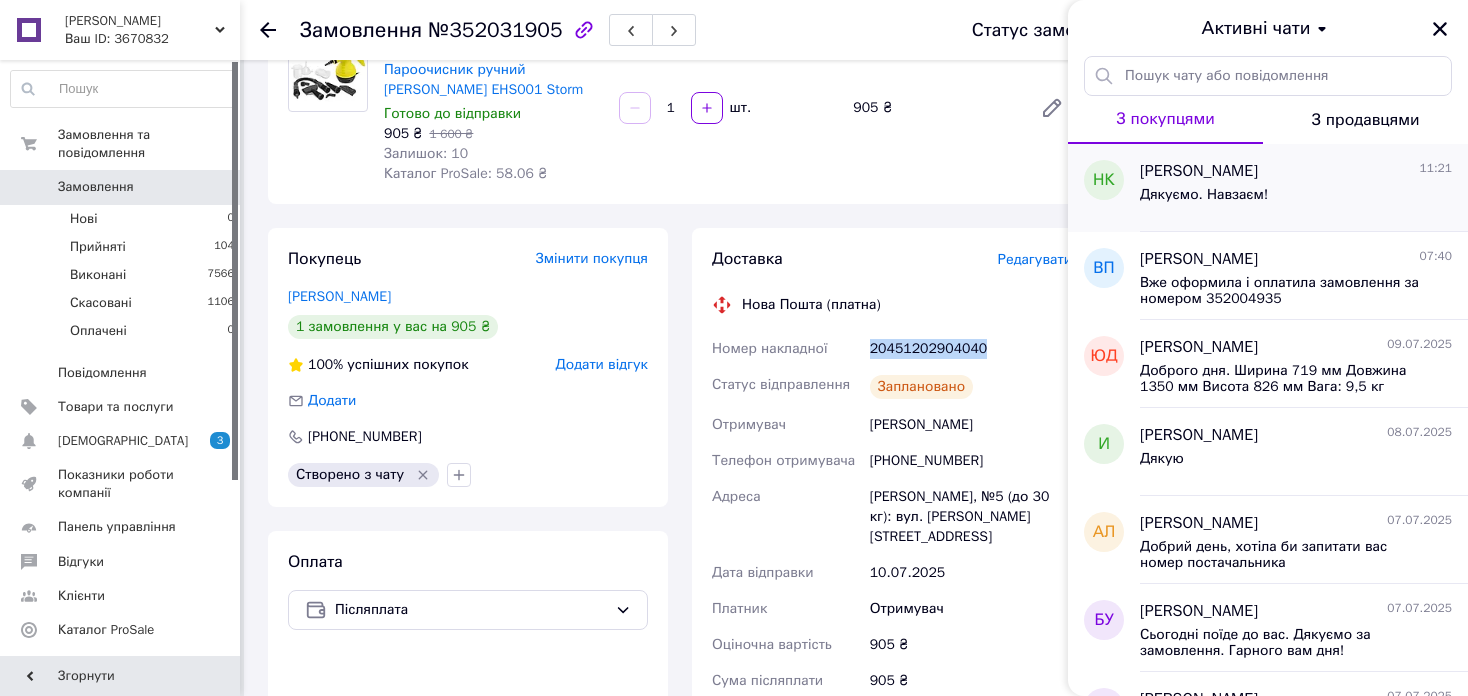 click on "Дякуємо. Навзаєм!" at bounding box center (1296, 199) 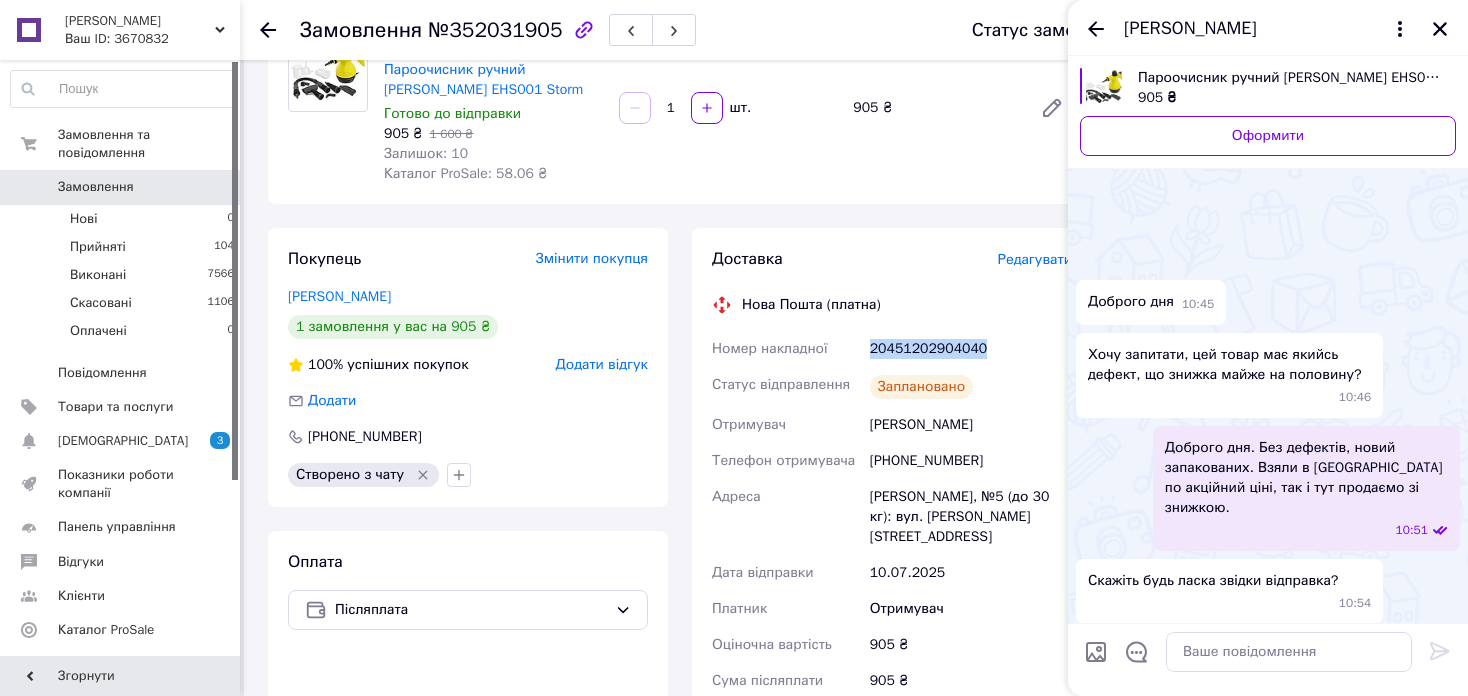 scroll, scrollTop: 295, scrollLeft: 0, axis: vertical 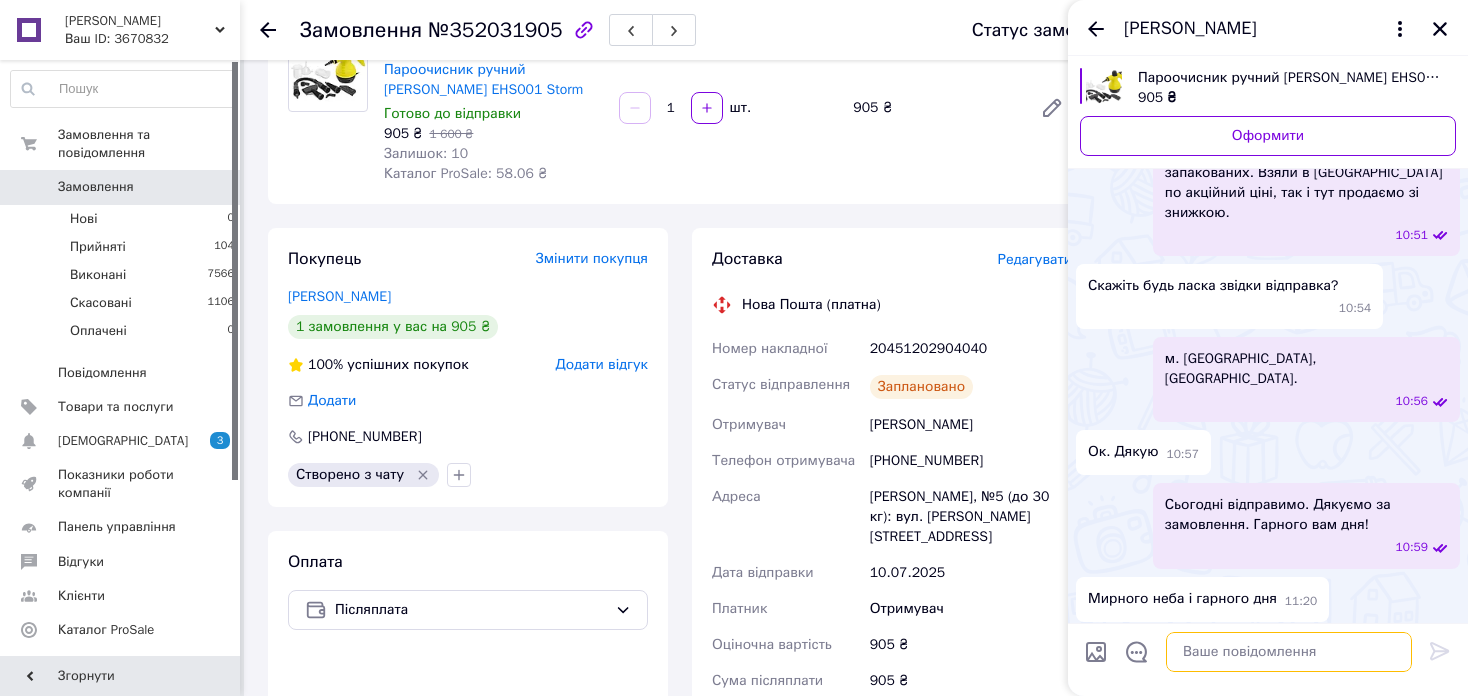 click at bounding box center (1289, 652) 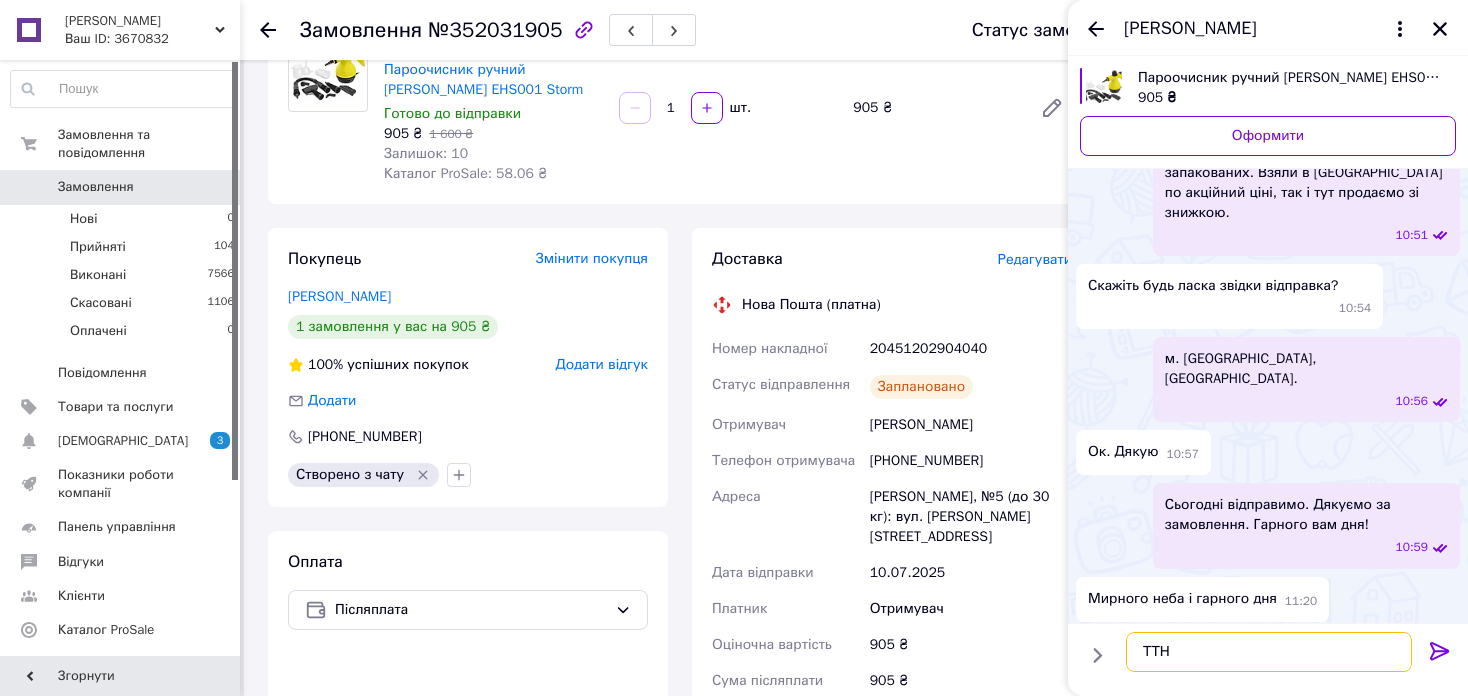 paste on "20451202904040" 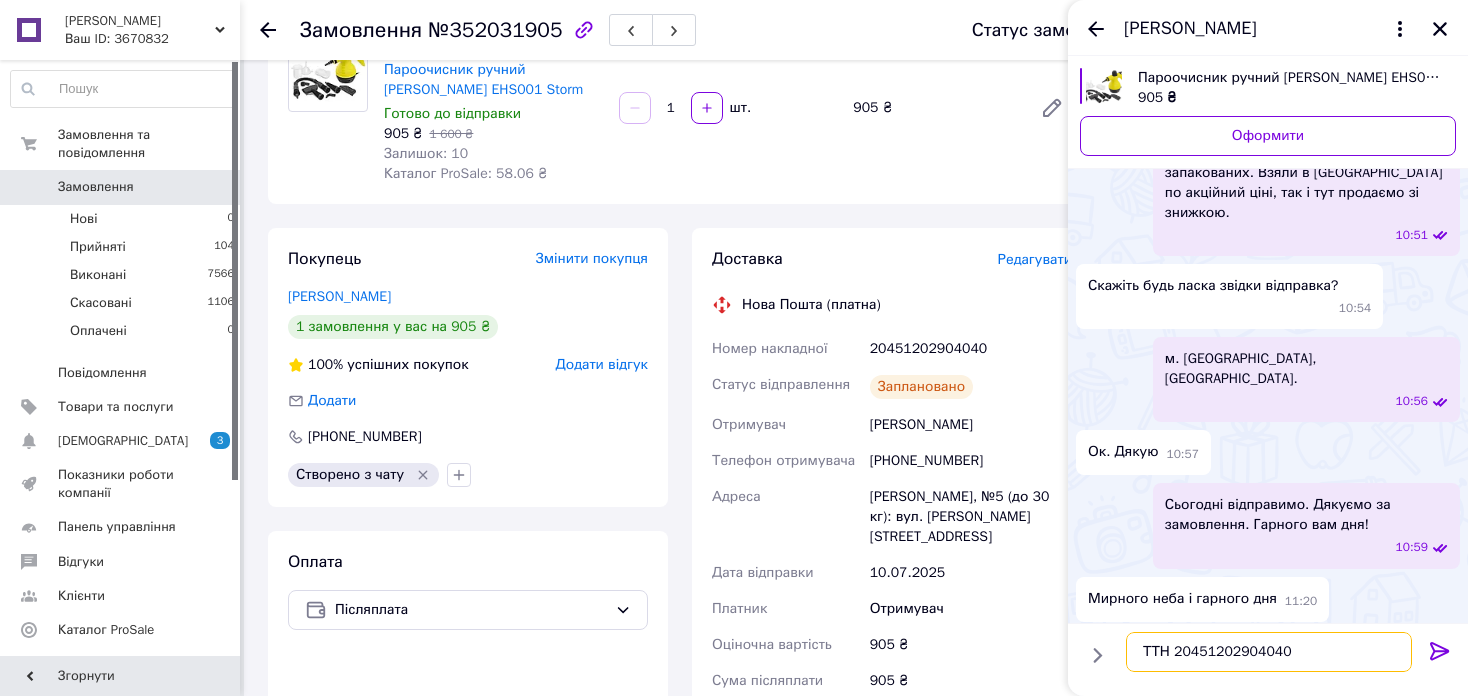 type 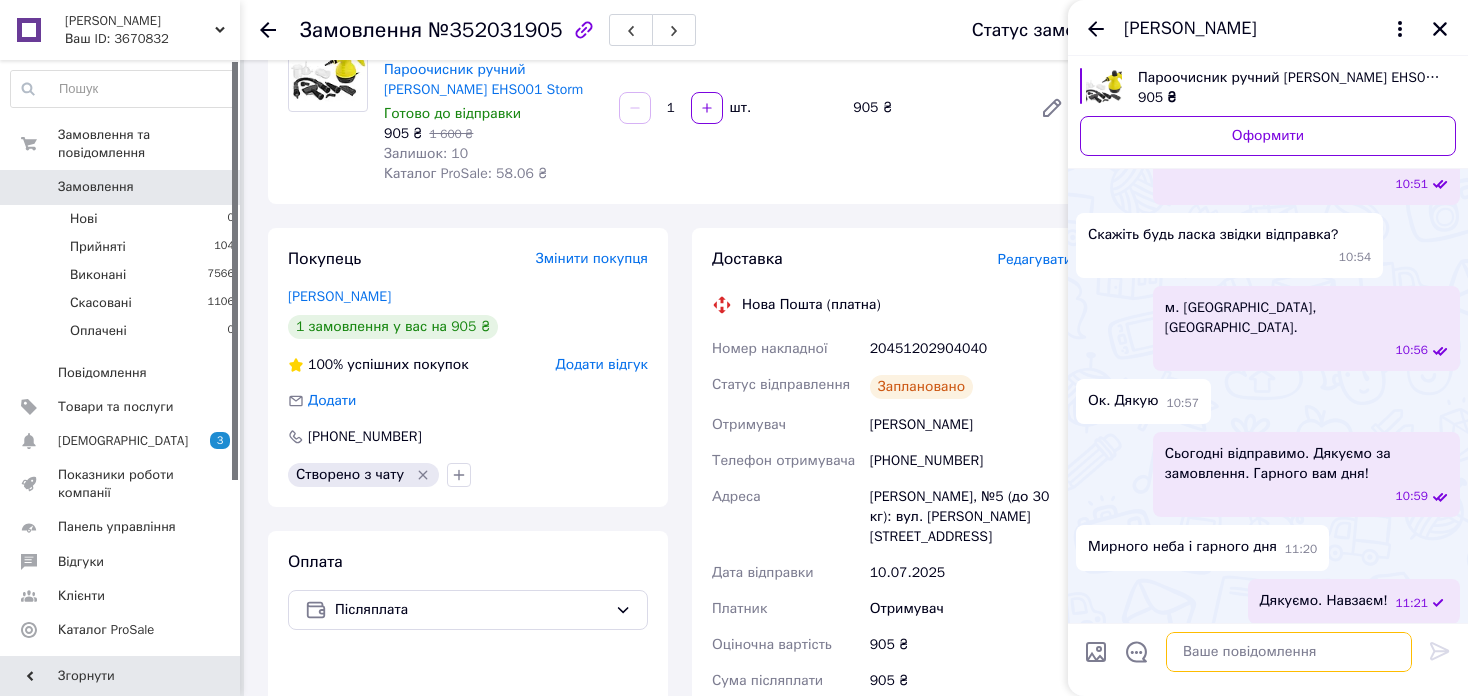 scroll, scrollTop: 296, scrollLeft: 0, axis: vertical 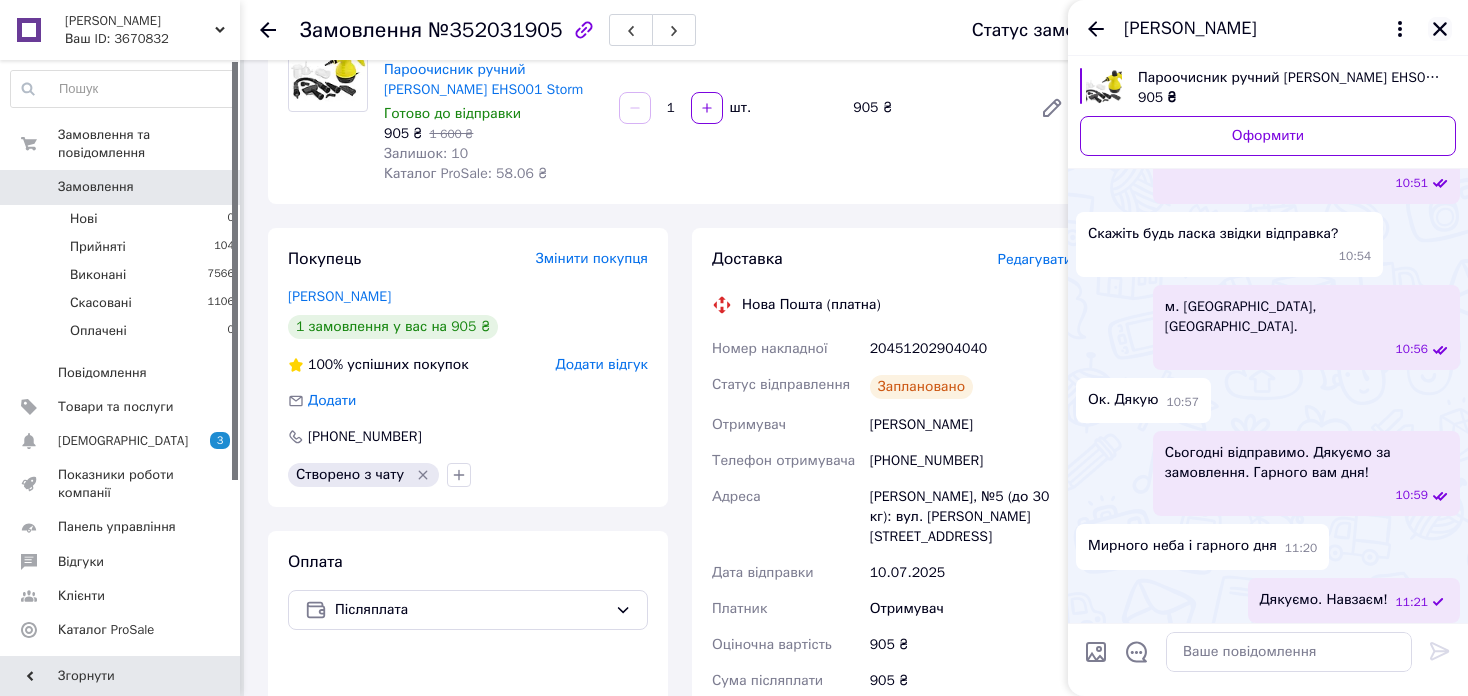 click 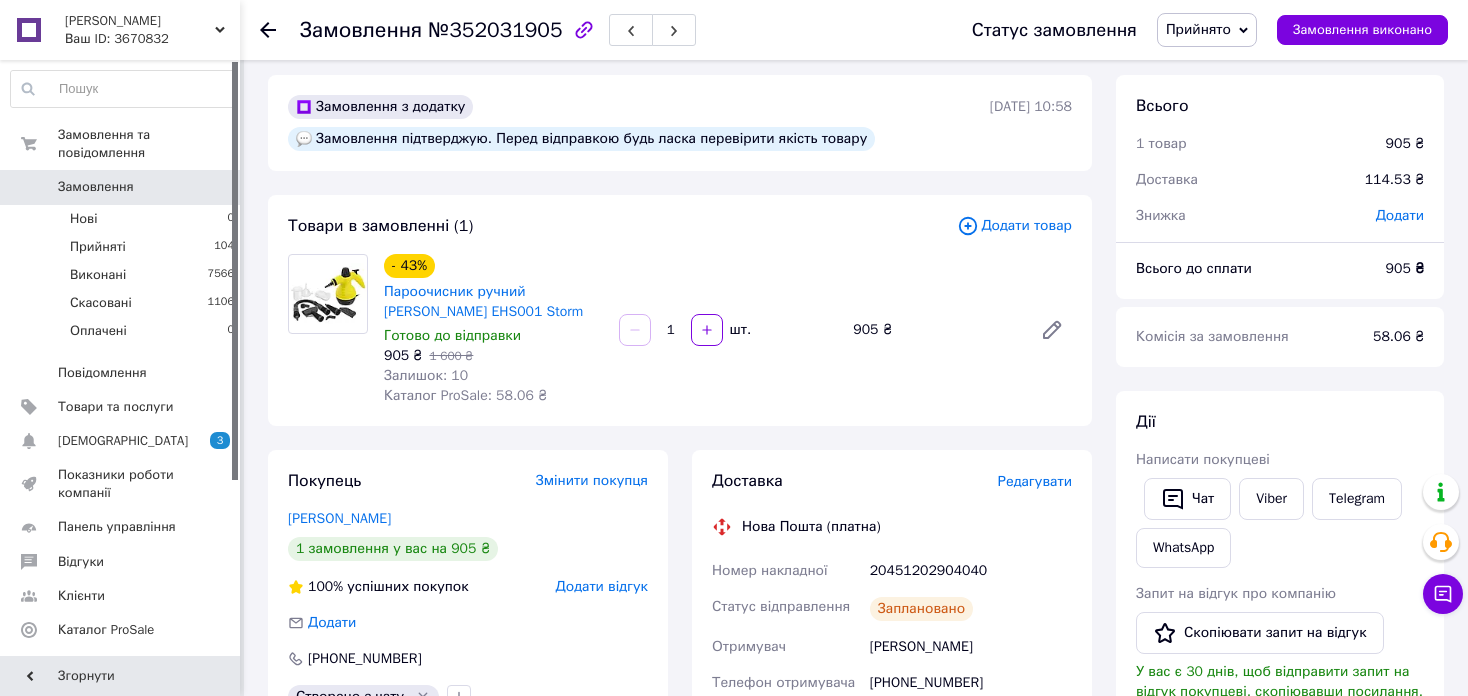 scroll, scrollTop: 0, scrollLeft: 0, axis: both 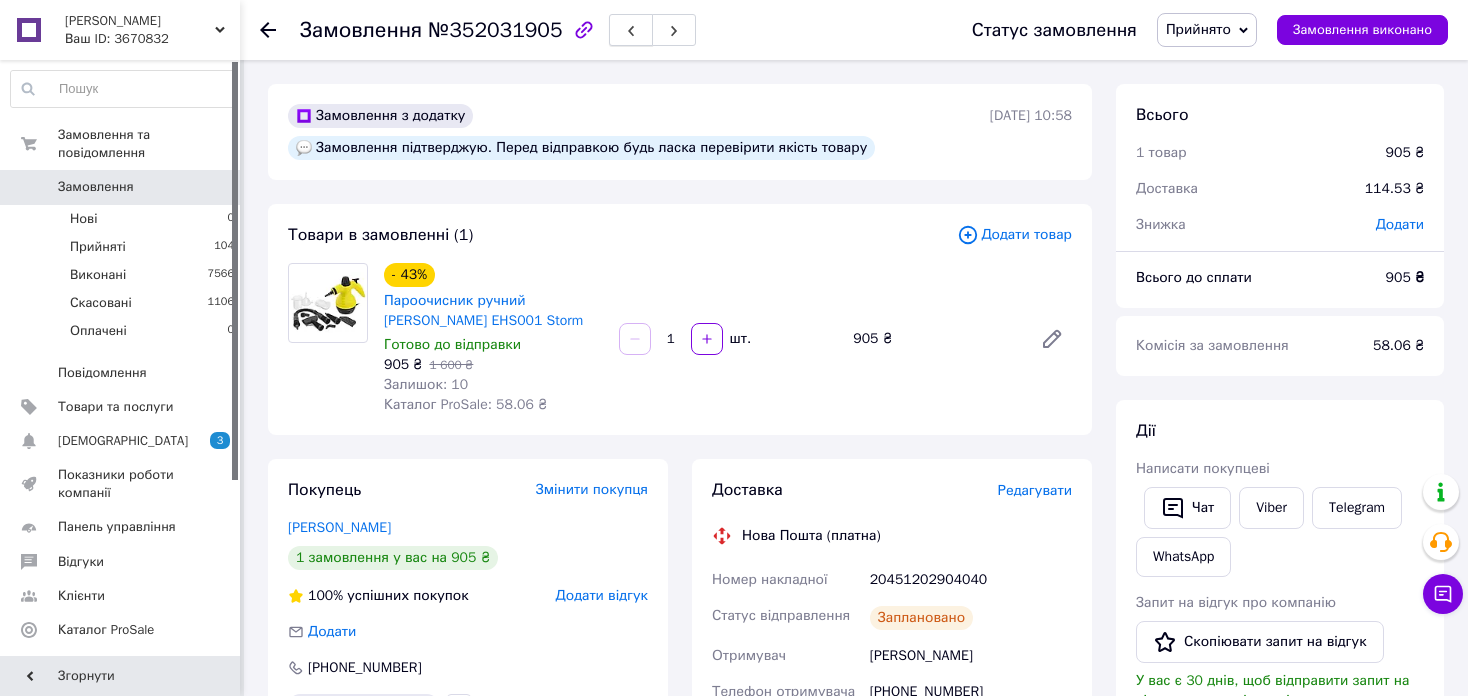 click 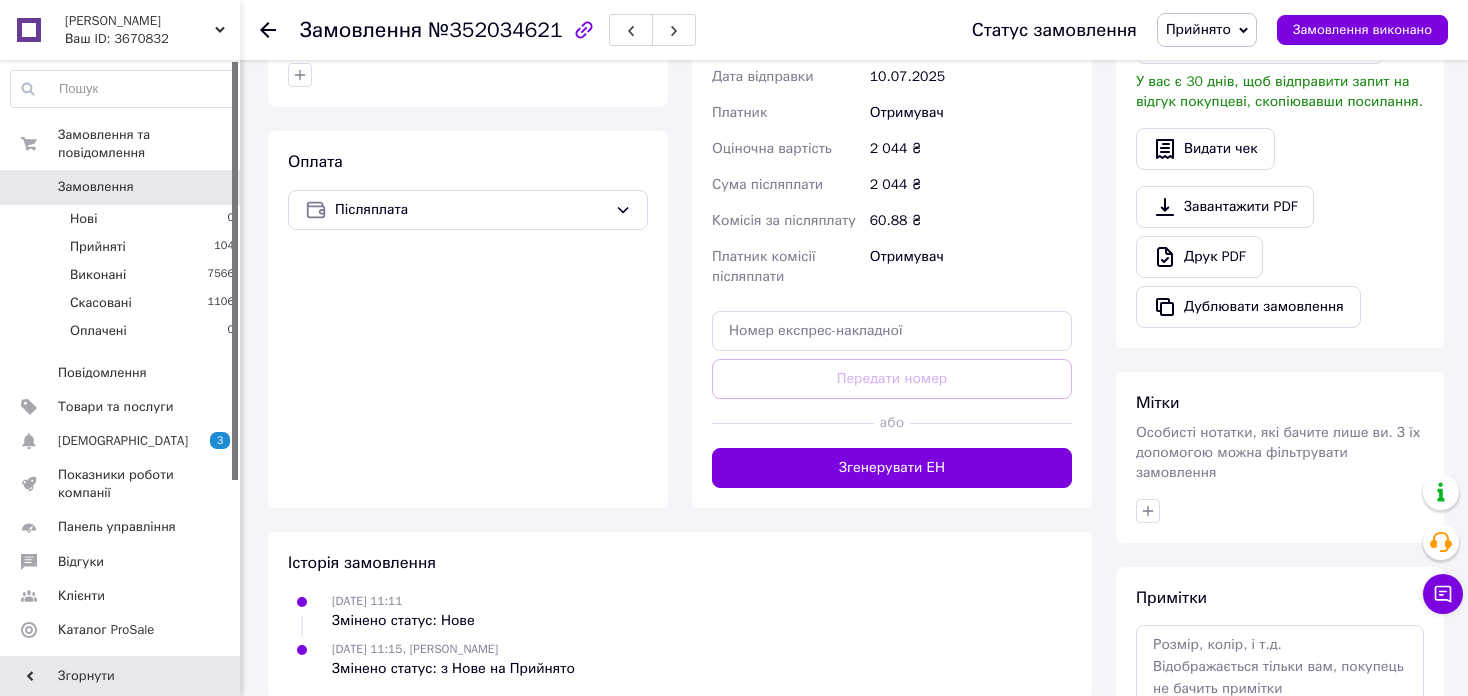 scroll, scrollTop: 600, scrollLeft: 0, axis: vertical 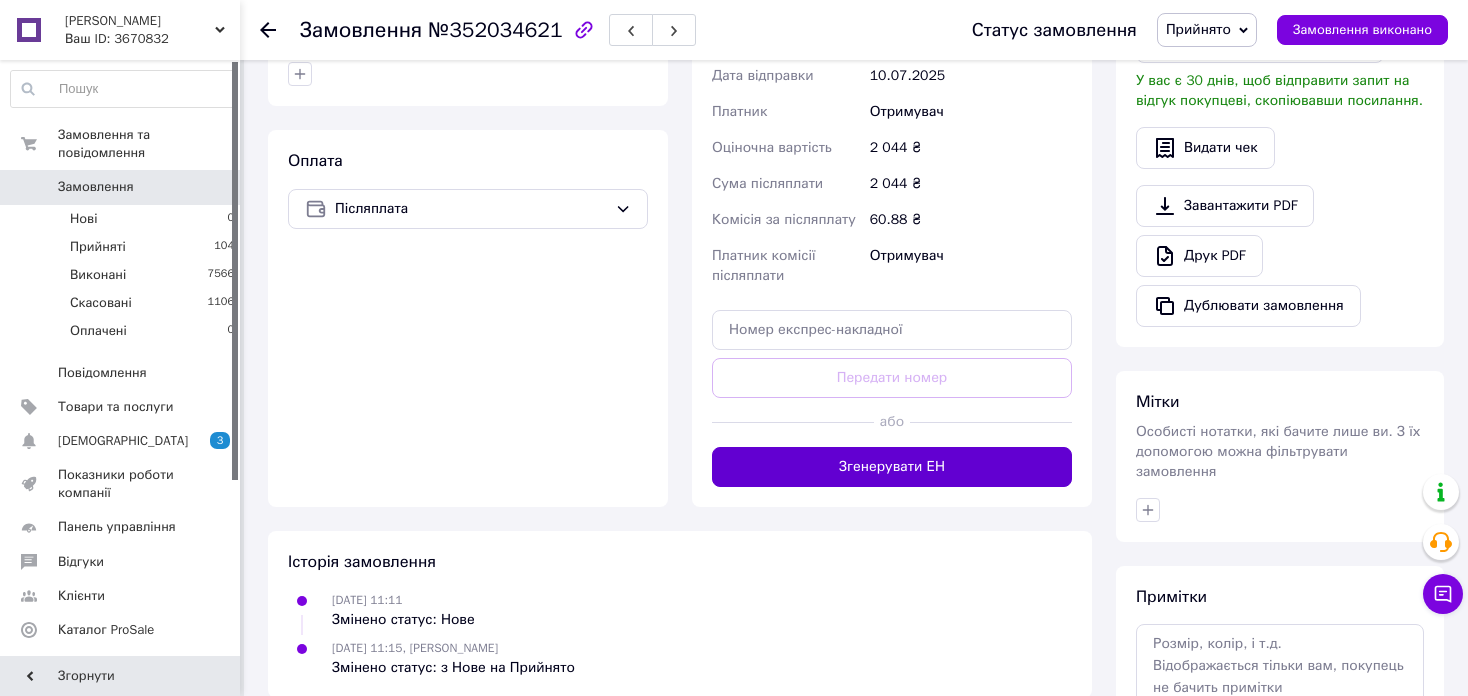 click on "Згенерувати ЕН" at bounding box center (892, 467) 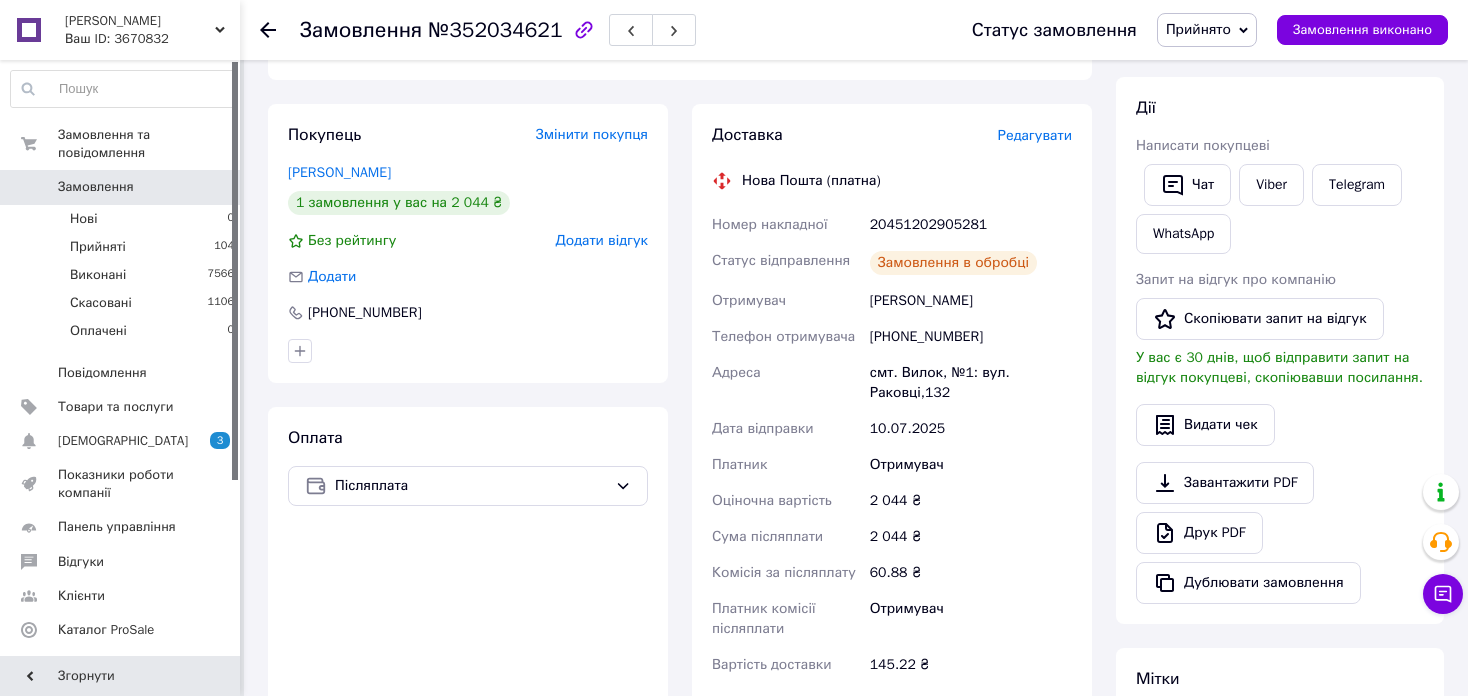 scroll, scrollTop: 300, scrollLeft: 0, axis: vertical 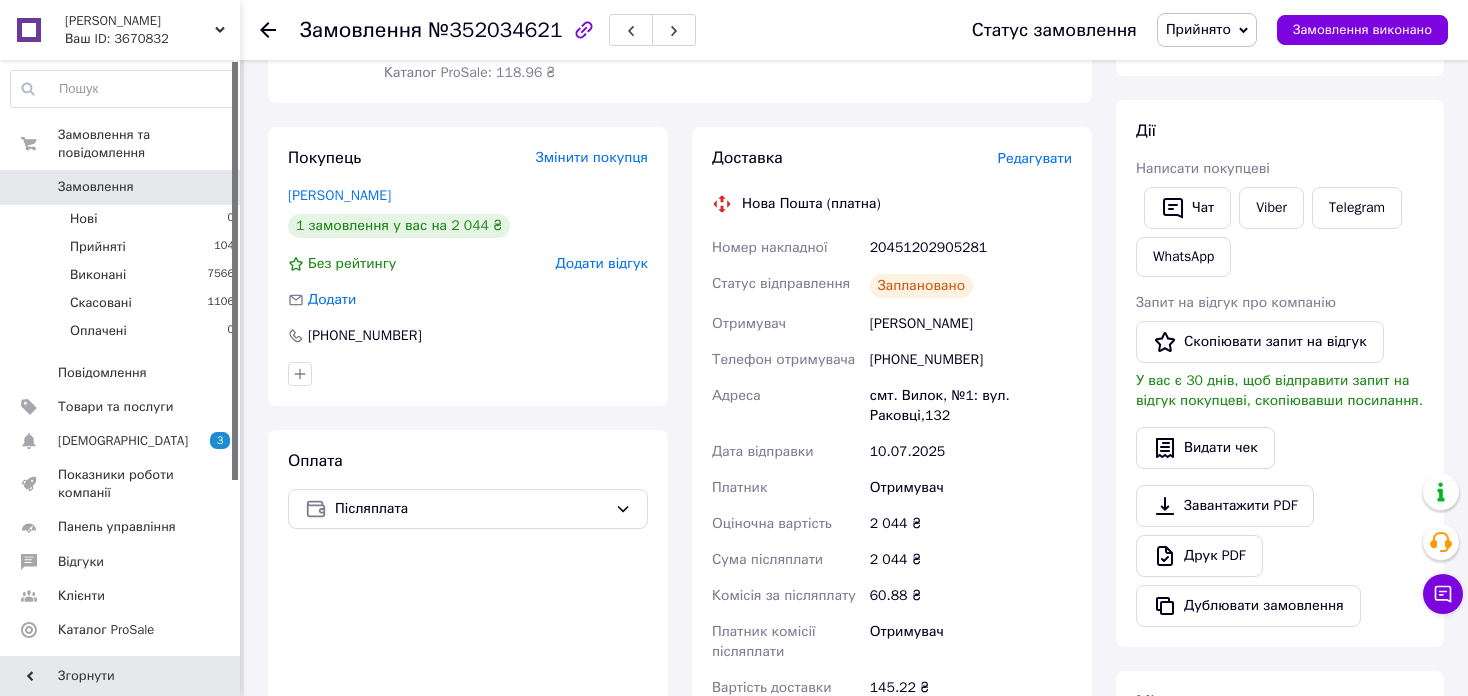 click on "20451202905281" at bounding box center (971, 248) 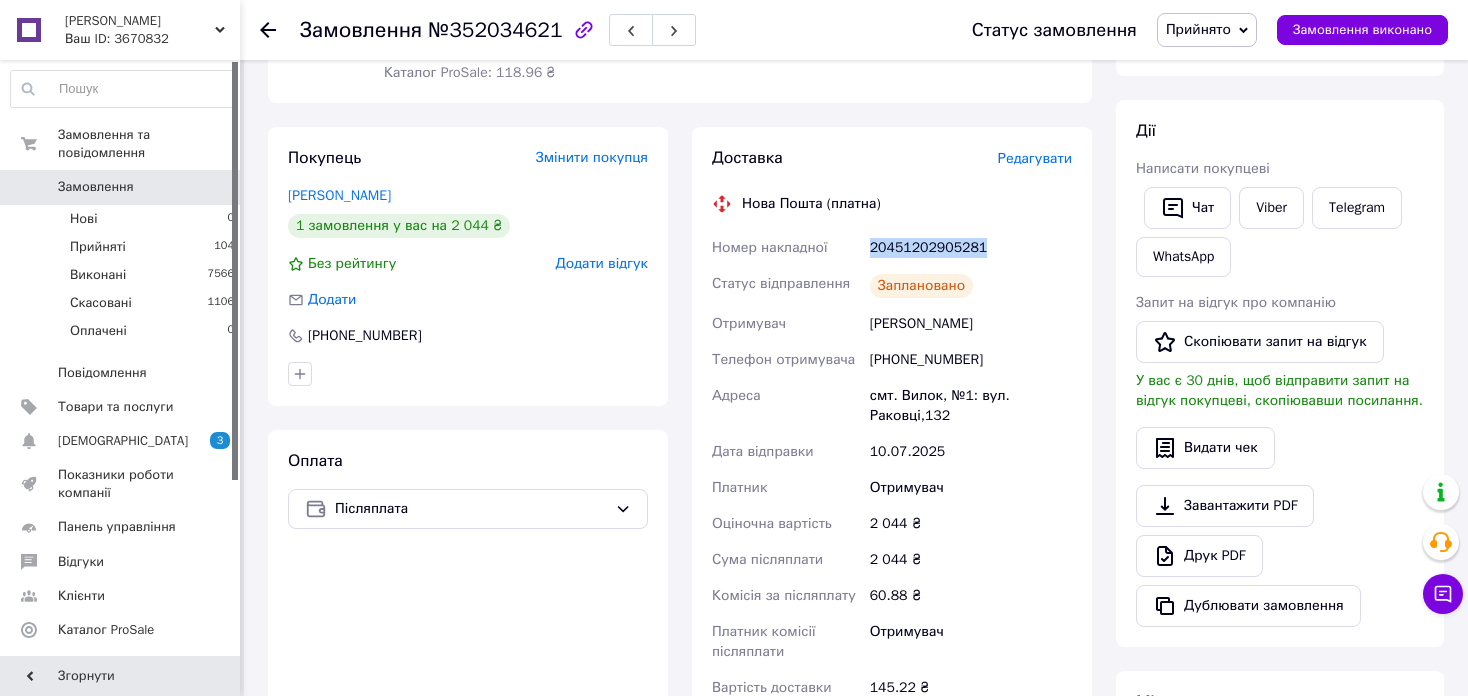 click on "20451202905281" at bounding box center (971, 248) 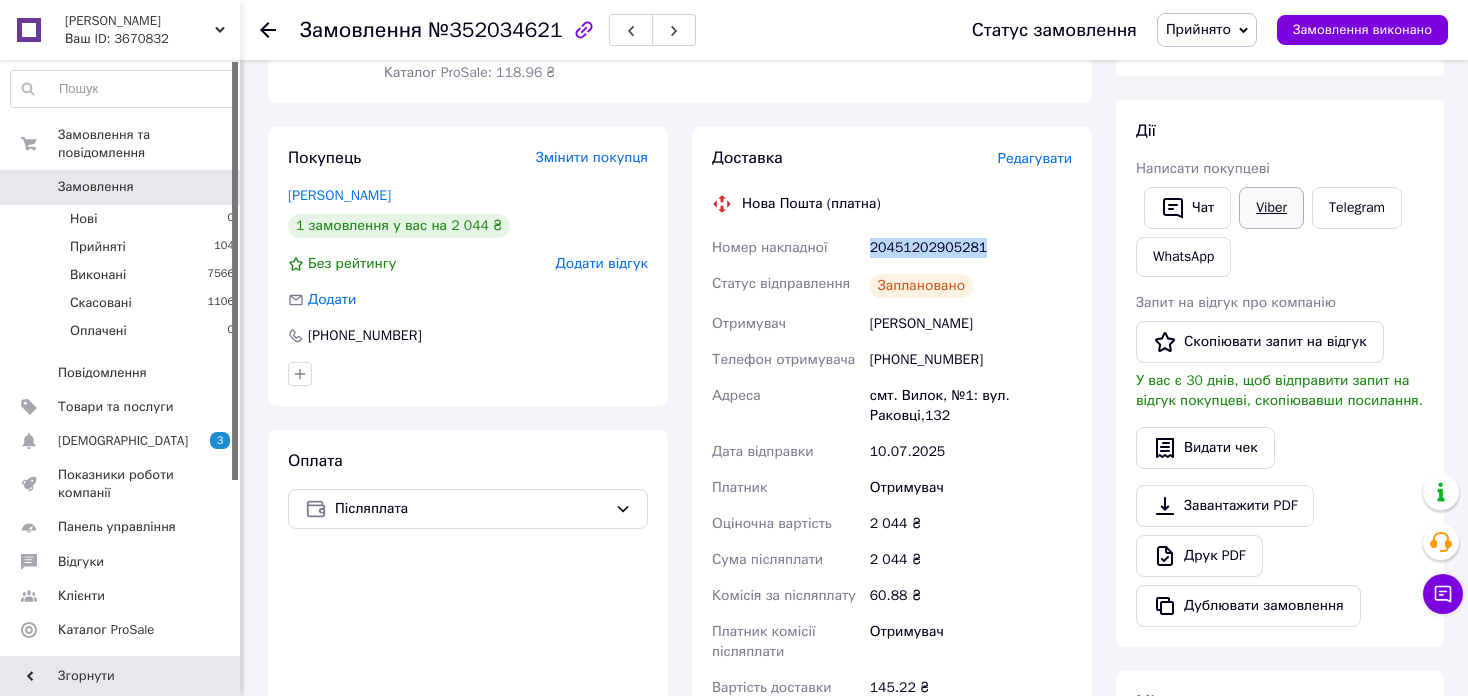 click on "Viber" at bounding box center [1271, 208] 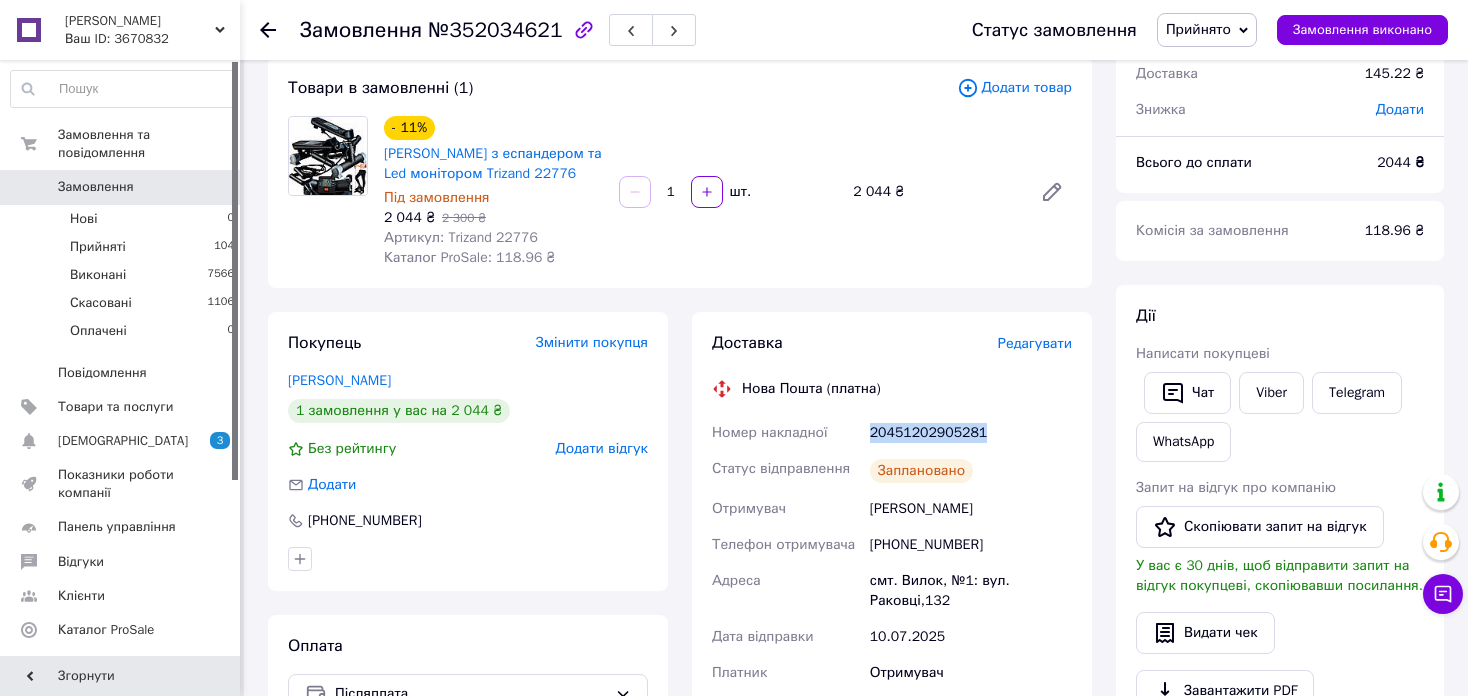 scroll, scrollTop: 0, scrollLeft: 0, axis: both 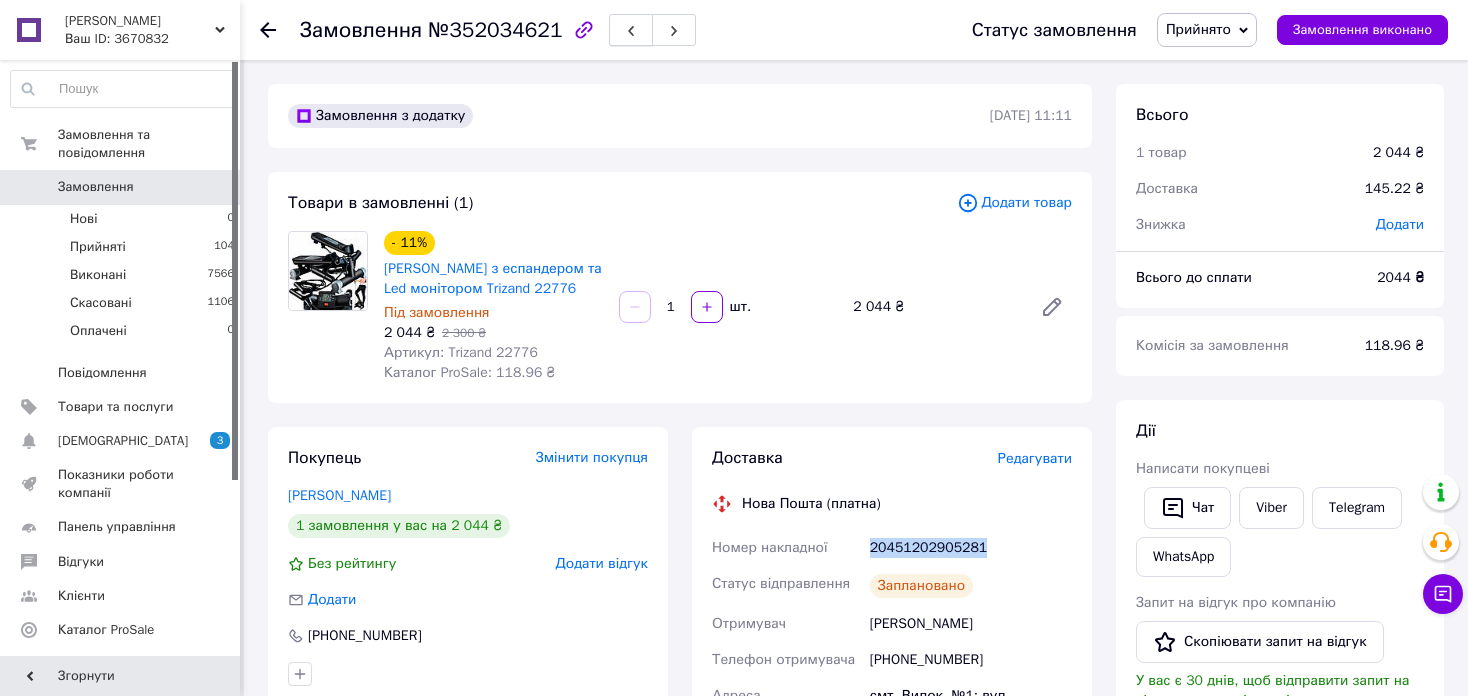 click 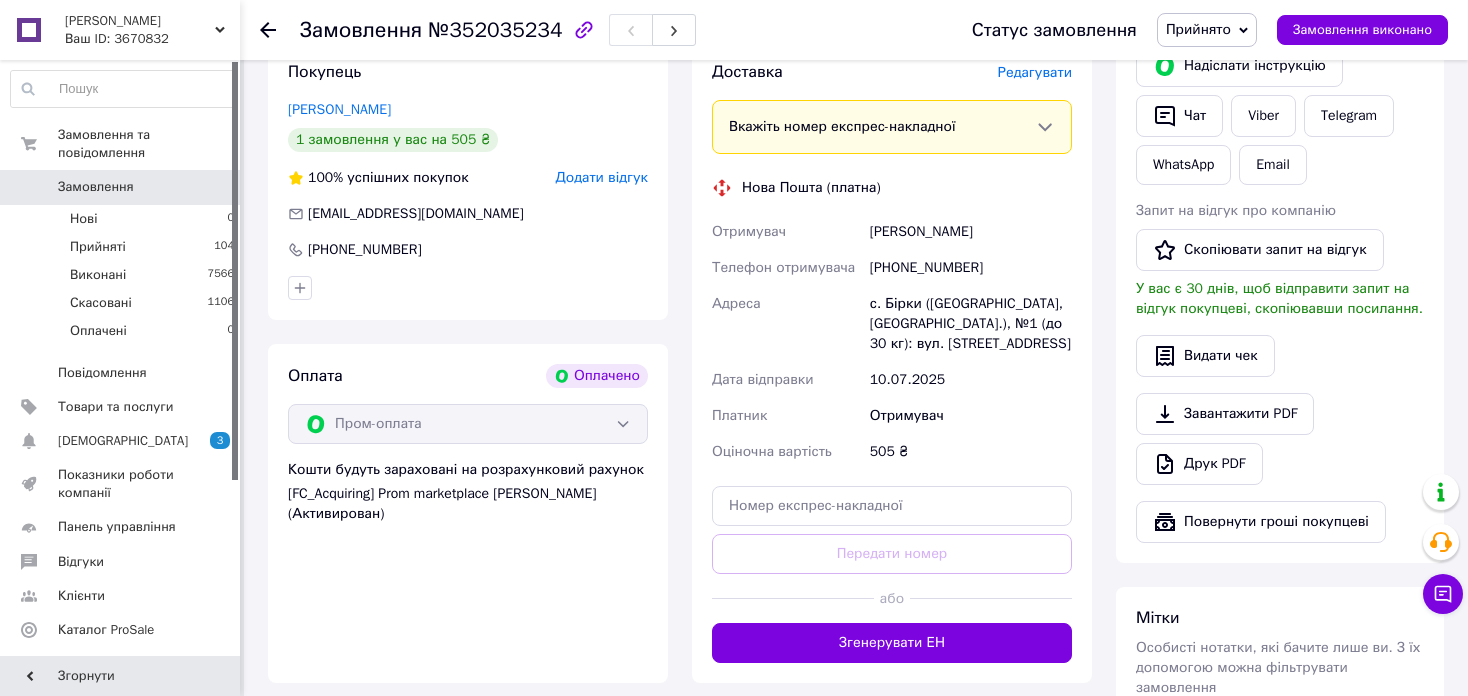 scroll, scrollTop: 500, scrollLeft: 0, axis: vertical 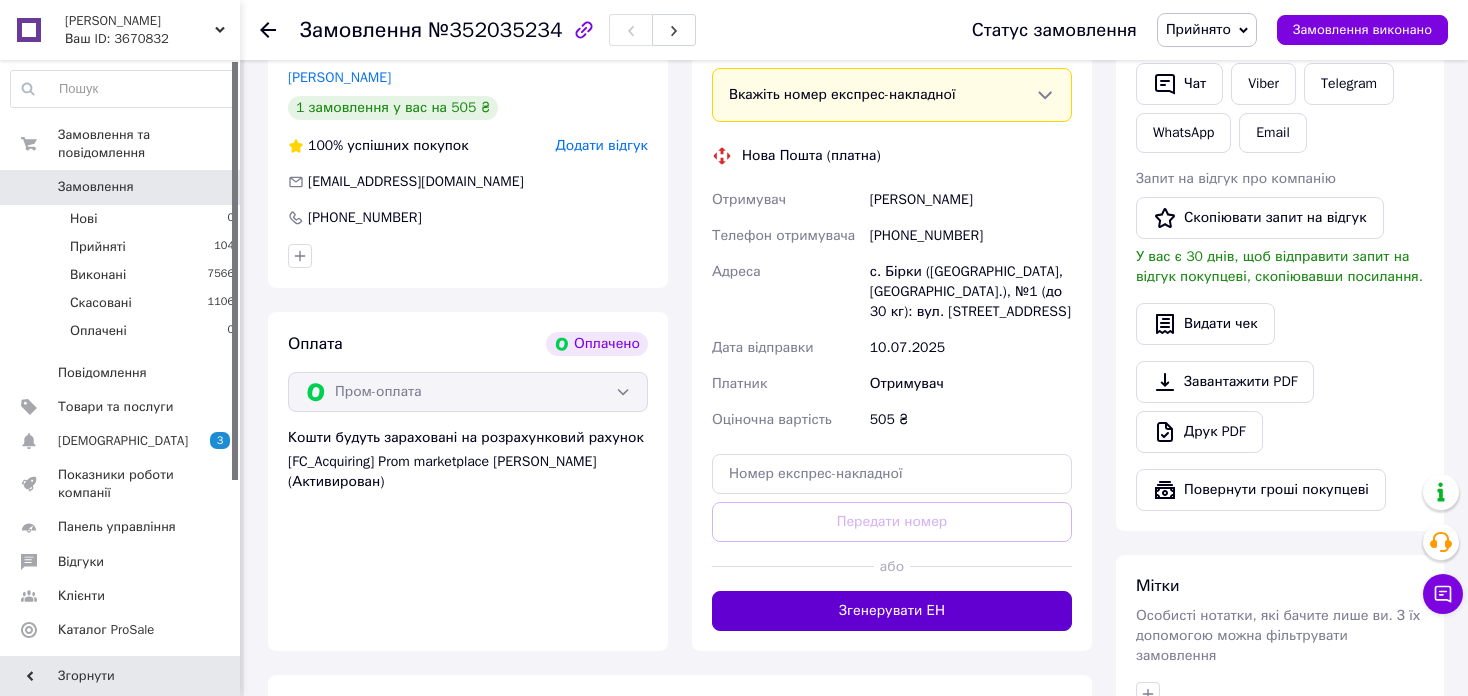 click on "Згенерувати ЕН" at bounding box center [892, 611] 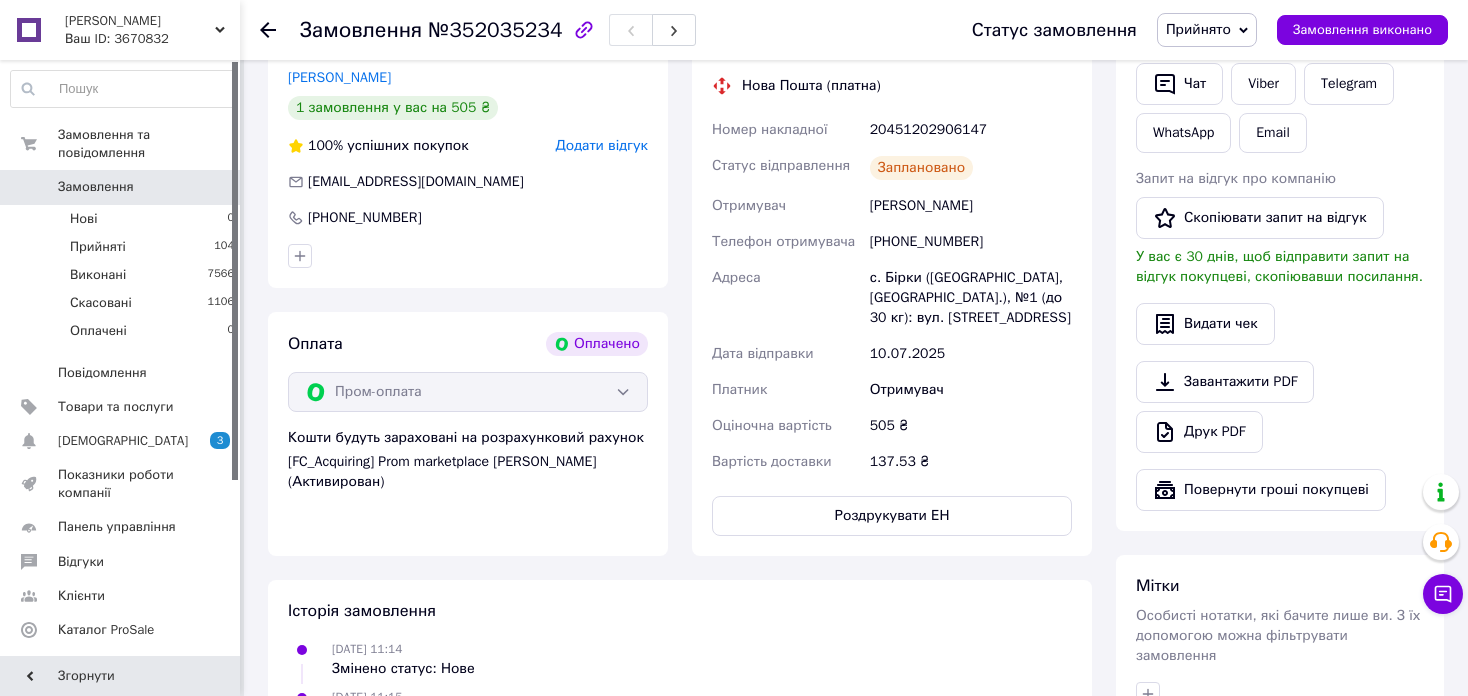 click on "20451202906147" at bounding box center (971, 130) 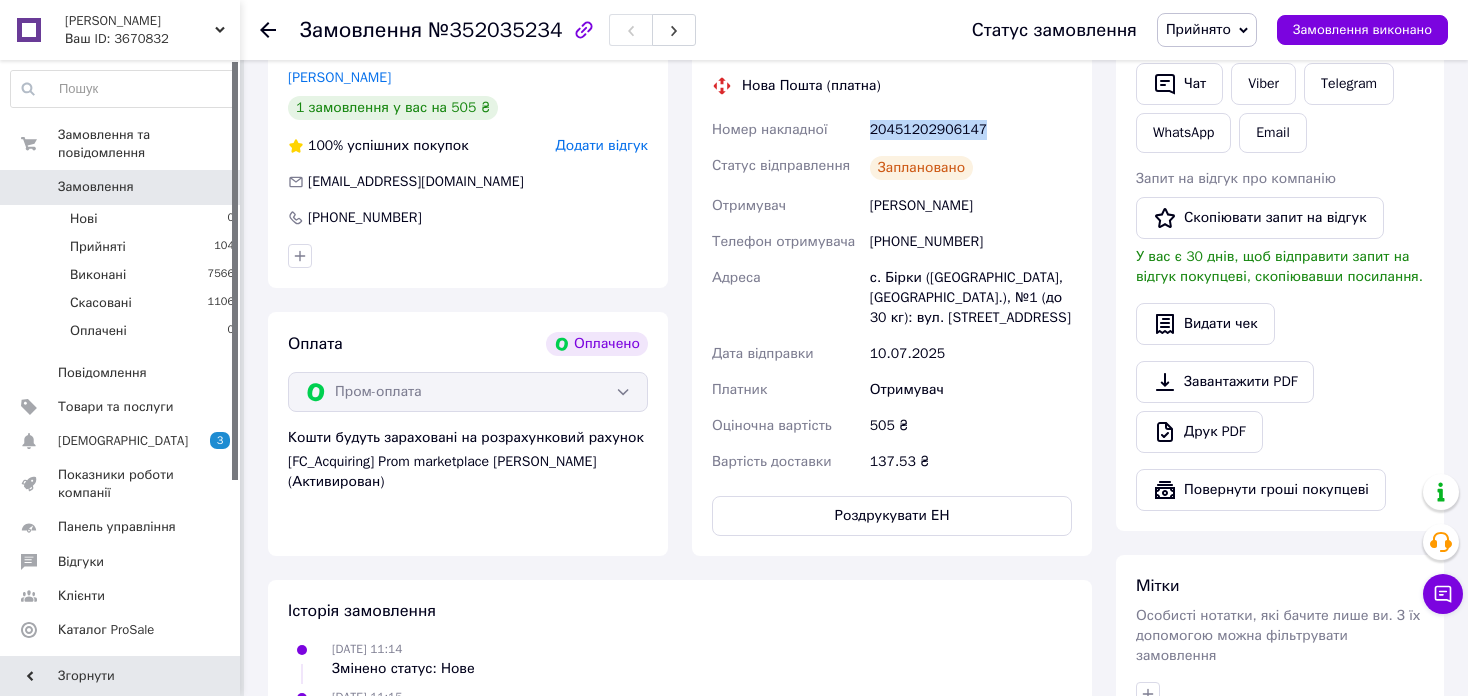 click on "20451202906147" at bounding box center (971, 130) 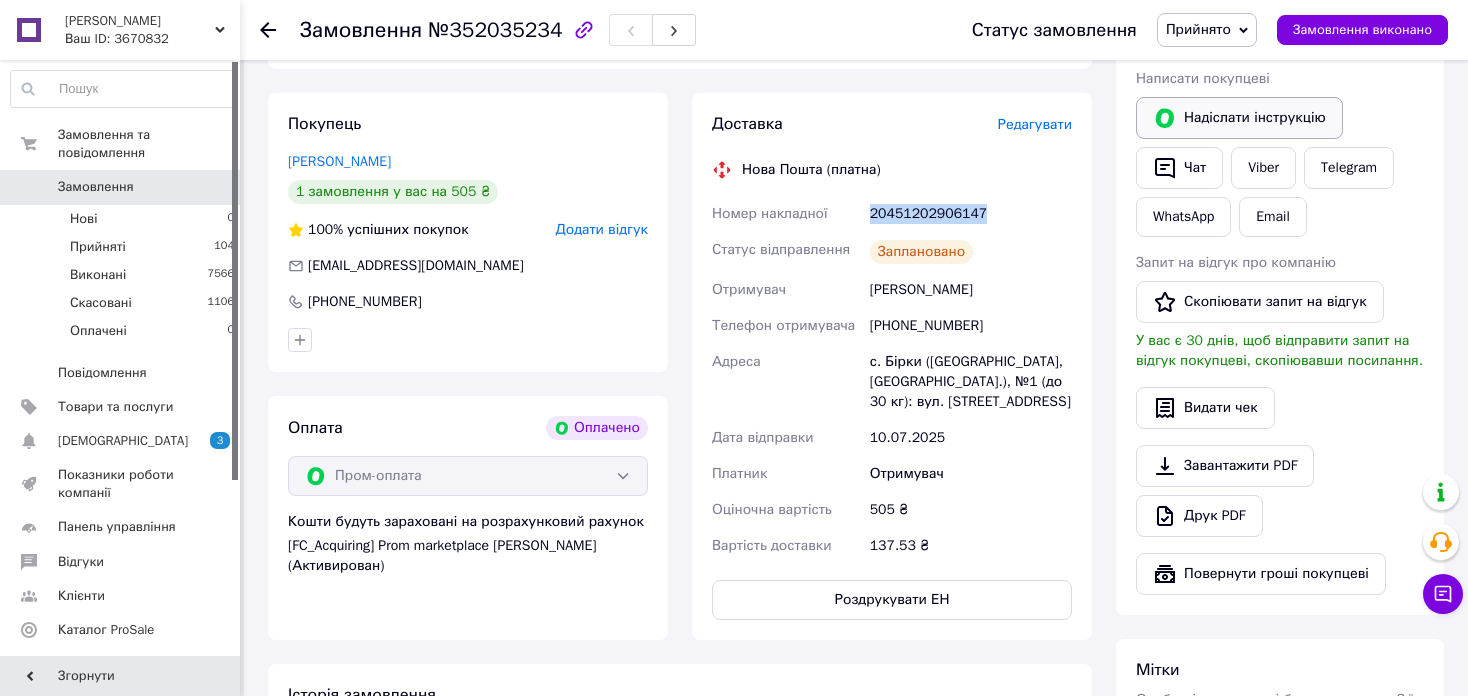 scroll, scrollTop: 200, scrollLeft: 0, axis: vertical 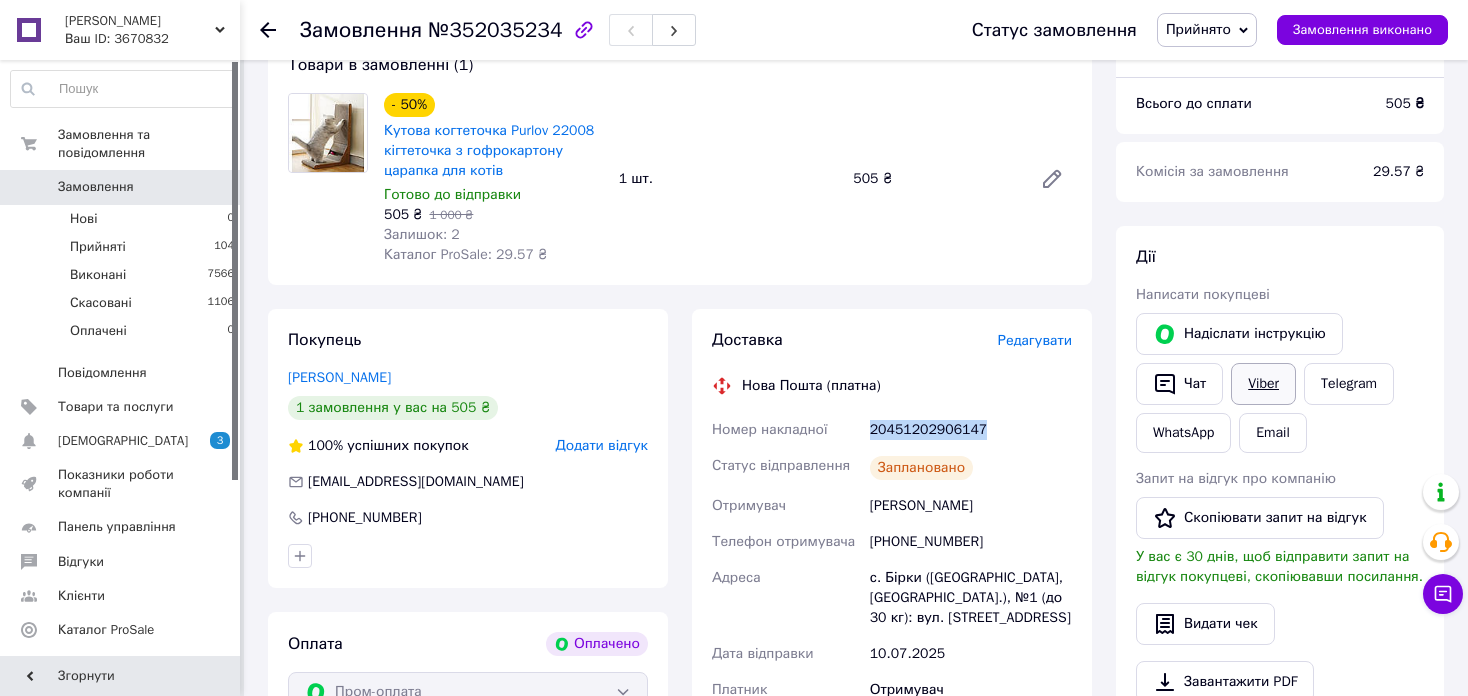 click on "Viber" at bounding box center (1263, 384) 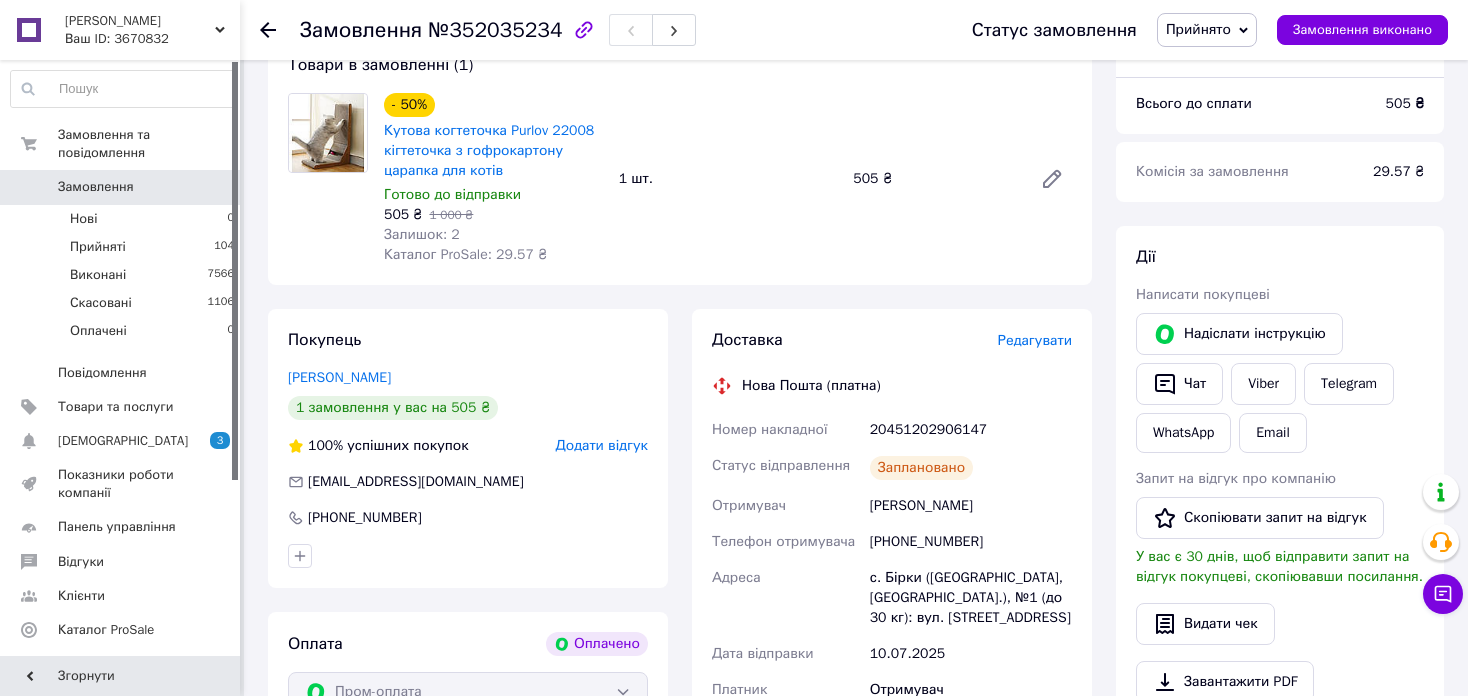 click on "Всього 1 товар 505 ₴ Доставка 137.53 ₴ Всього до сплати 505 ₴ Комісія за замовлення 29.57 ₴ Дії Написати покупцеві   Надіслати інструкцію   Чат Viber Telegram WhatsApp Email Запит на відгук про компанію   Скопіювати запит на відгук У вас є 30 днів, щоб відправити запит на відгук покупцеві, скопіювавши посилання.   Видати чек   Завантажити PDF   Друк PDF   Повернути гроші покупцеві [PERSON_NAME] Особисті нотатки, які бачите лише ви. З їх допомогою можна фільтрувати замовлення Примітки Залишилося 300 символів Очистити Зберегти" at bounding box center [1280, 630] 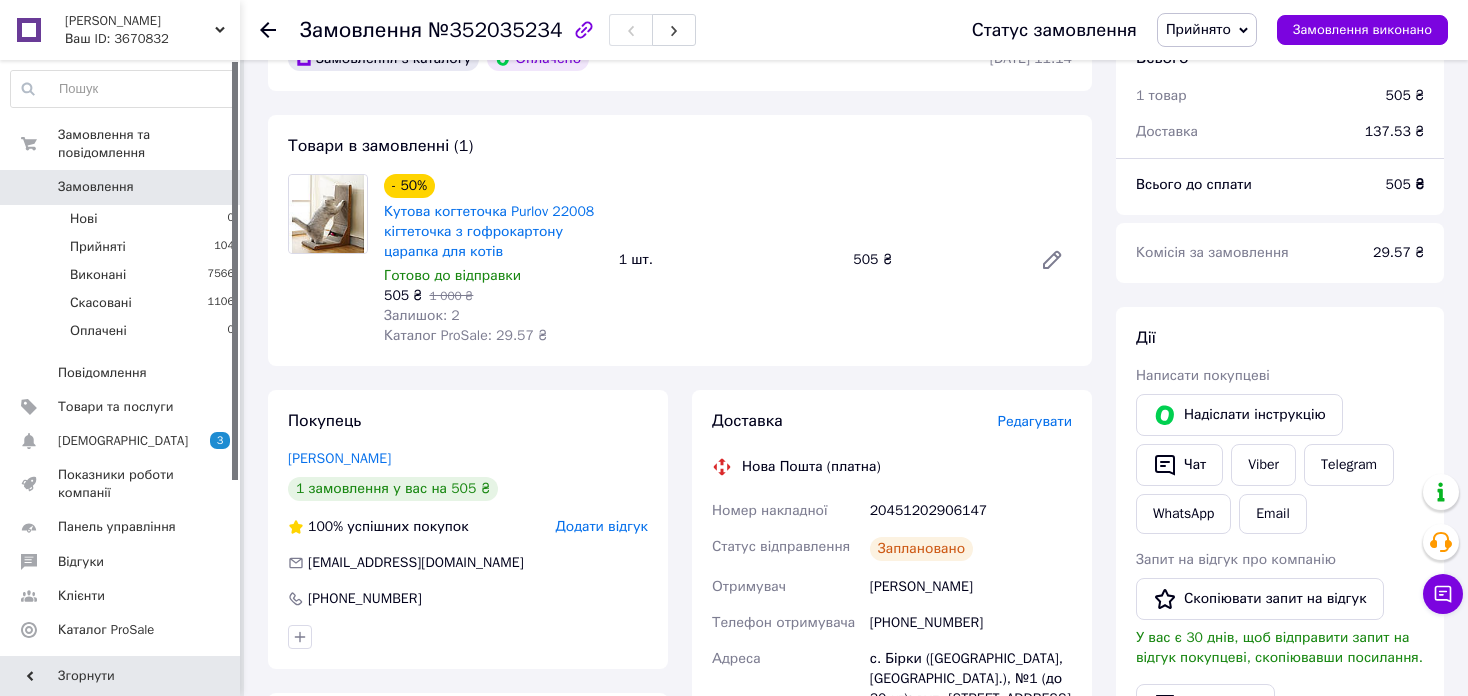 scroll, scrollTop: 0, scrollLeft: 0, axis: both 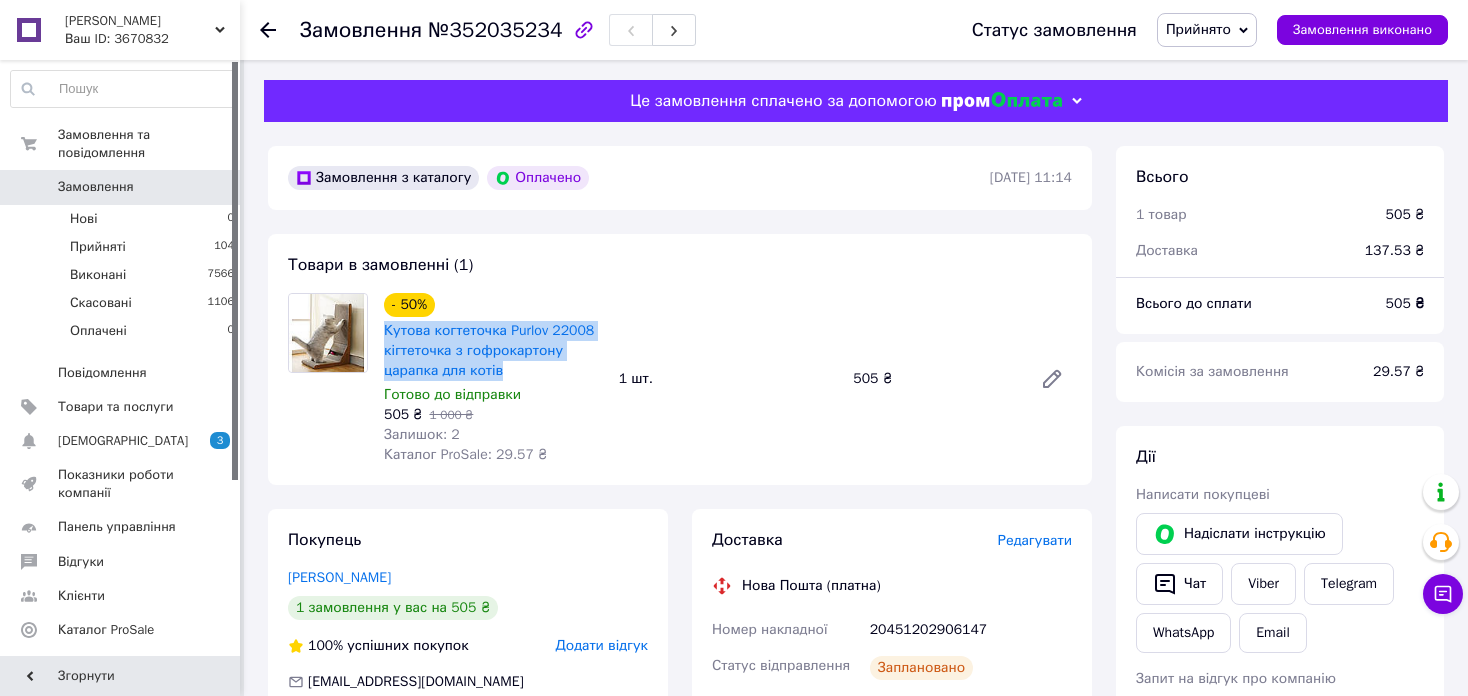 drag, startPoint x: 379, startPoint y: 329, endPoint x: 519, endPoint y: 372, distance: 146.45477 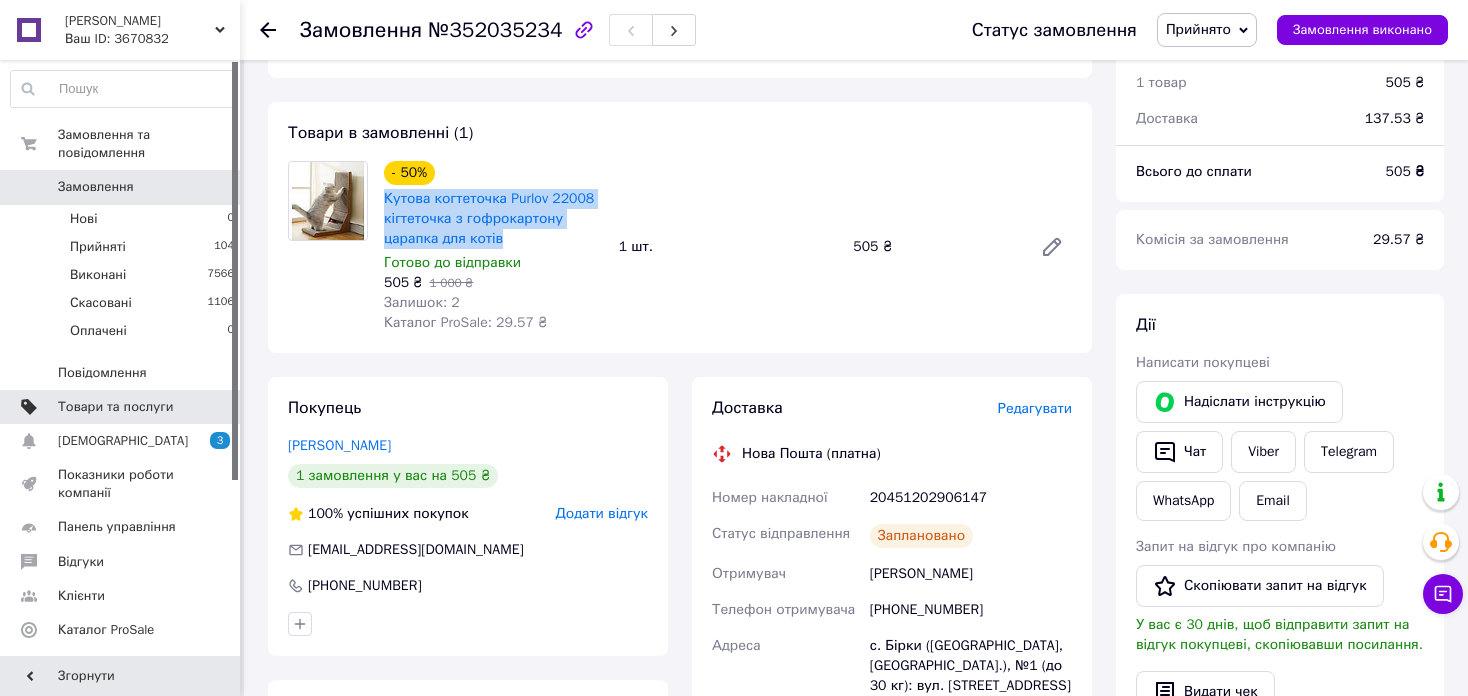 scroll, scrollTop: 100, scrollLeft: 0, axis: vertical 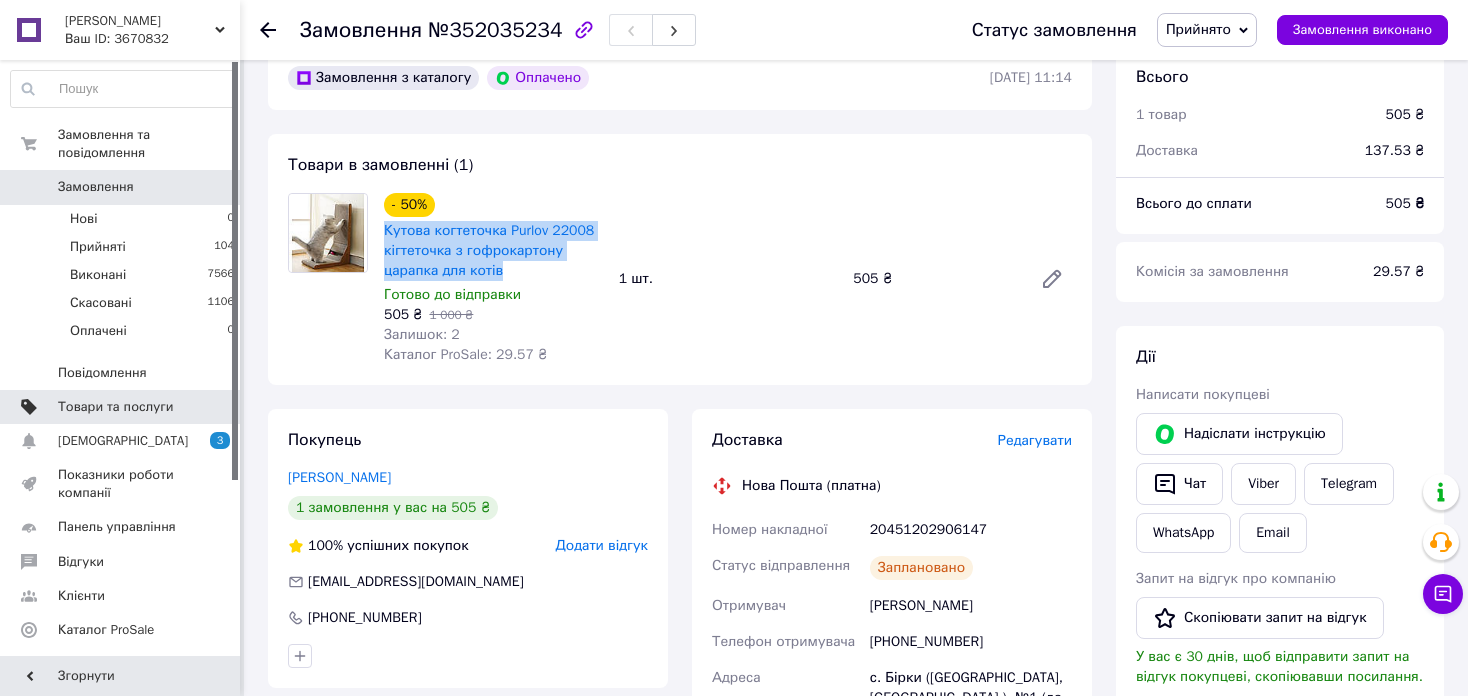 click on "Товари та послуги" at bounding box center (115, 407) 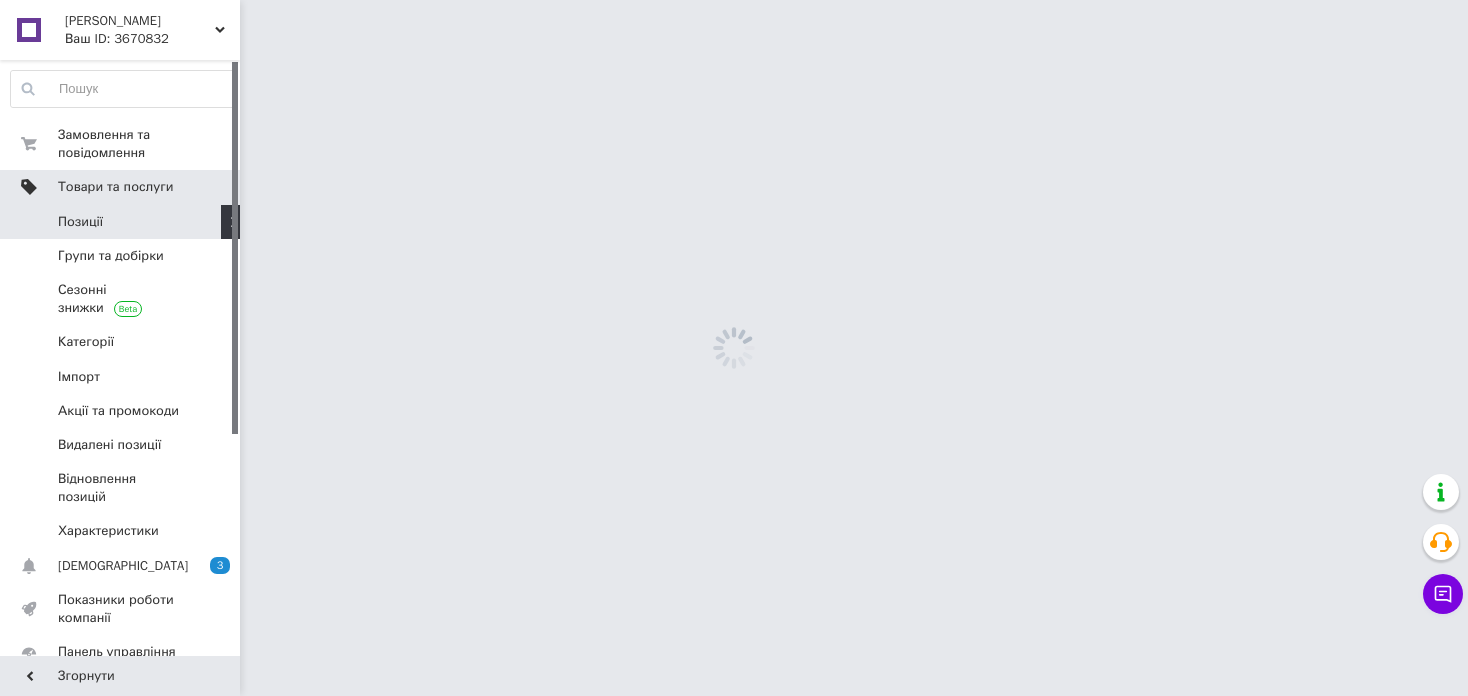 scroll, scrollTop: 0, scrollLeft: 0, axis: both 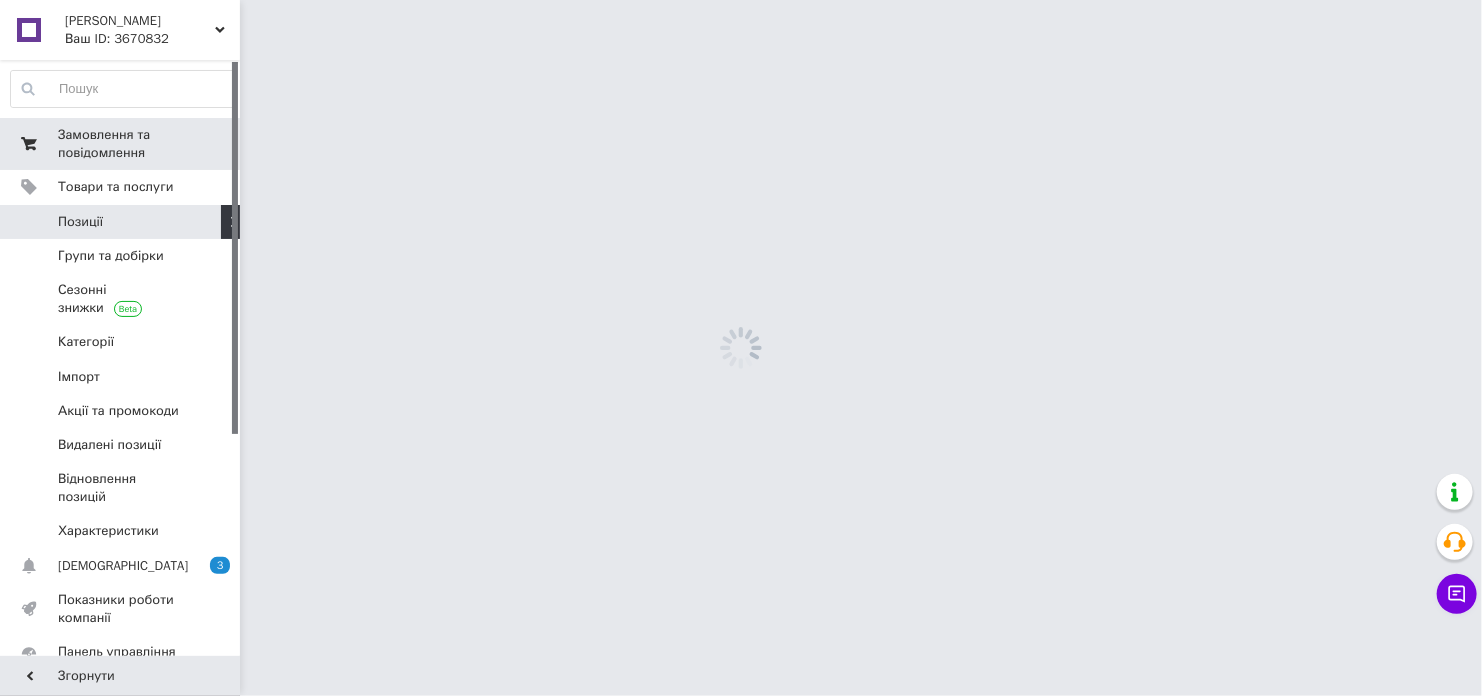 click on "Замовлення та повідомлення" at bounding box center [121, 144] 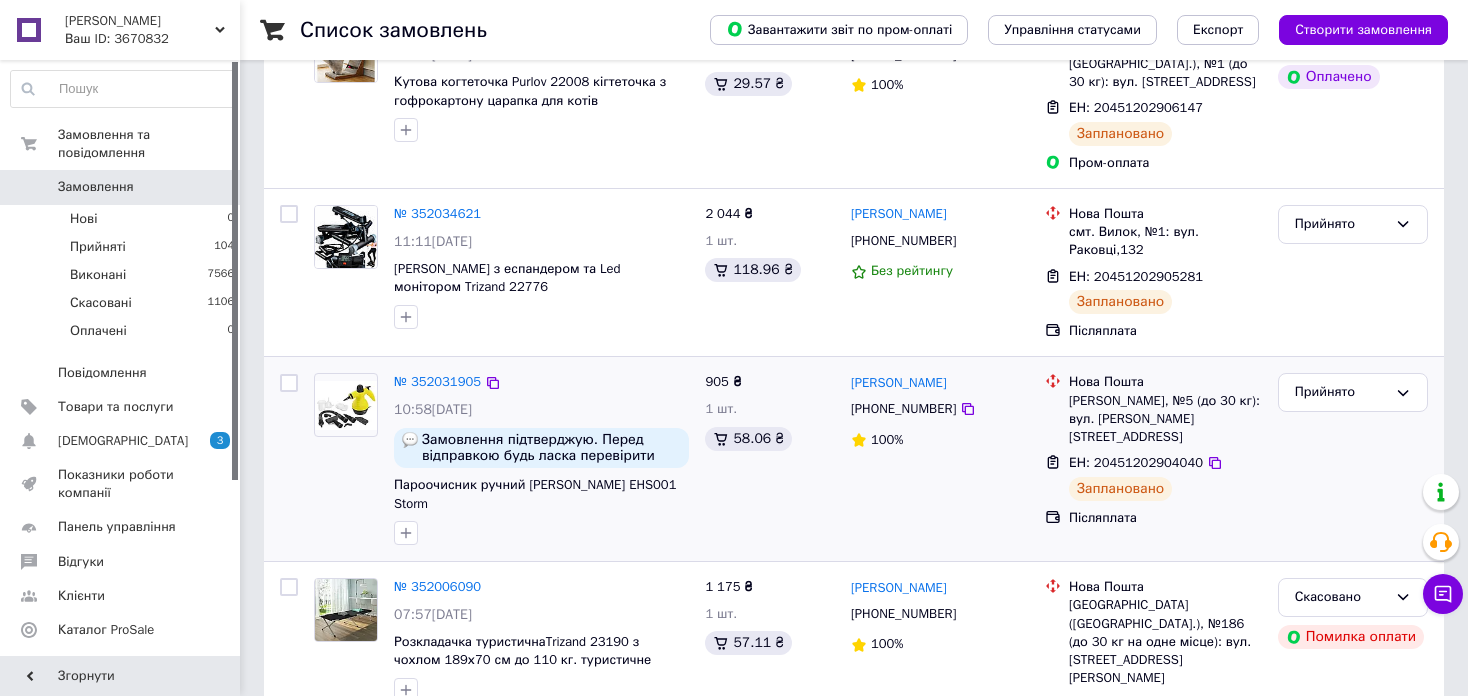 scroll, scrollTop: 0, scrollLeft: 0, axis: both 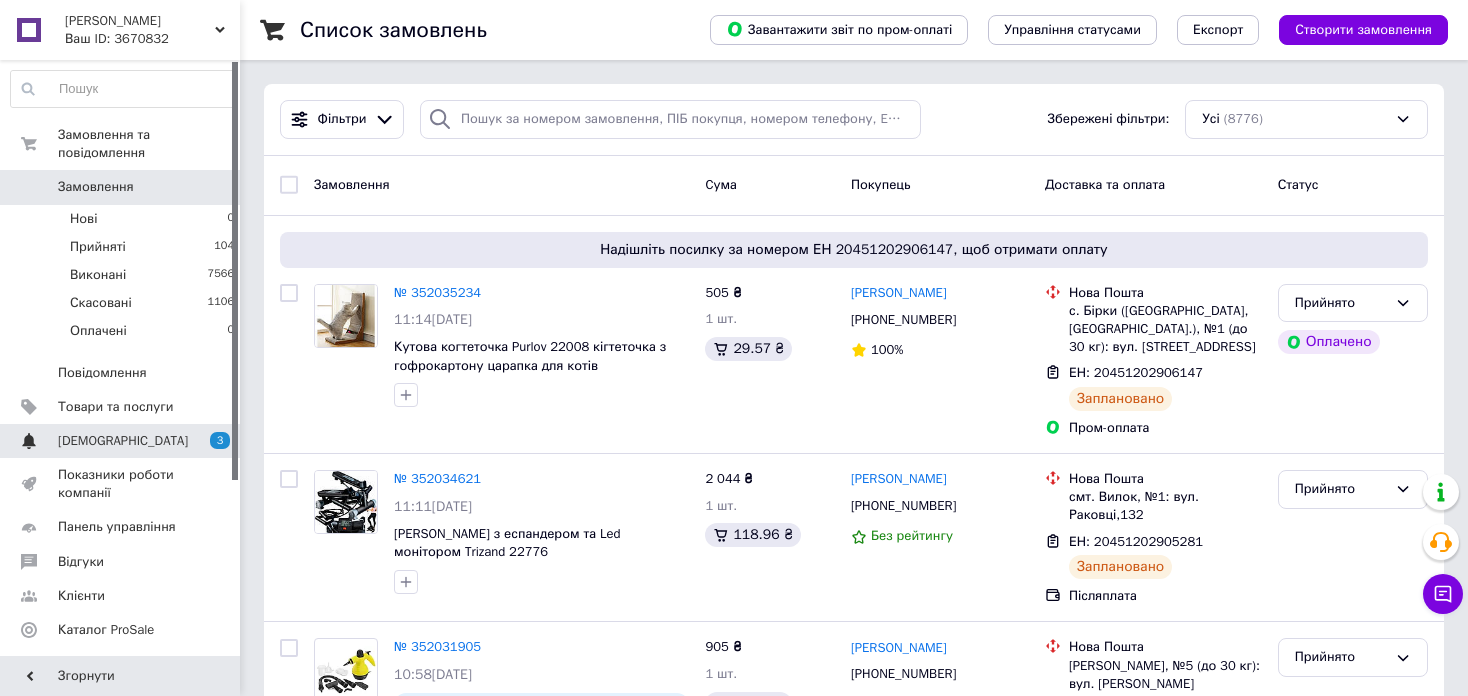 click on "[DEMOGRAPHIC_DATA]" at bounding box center [123, 441] 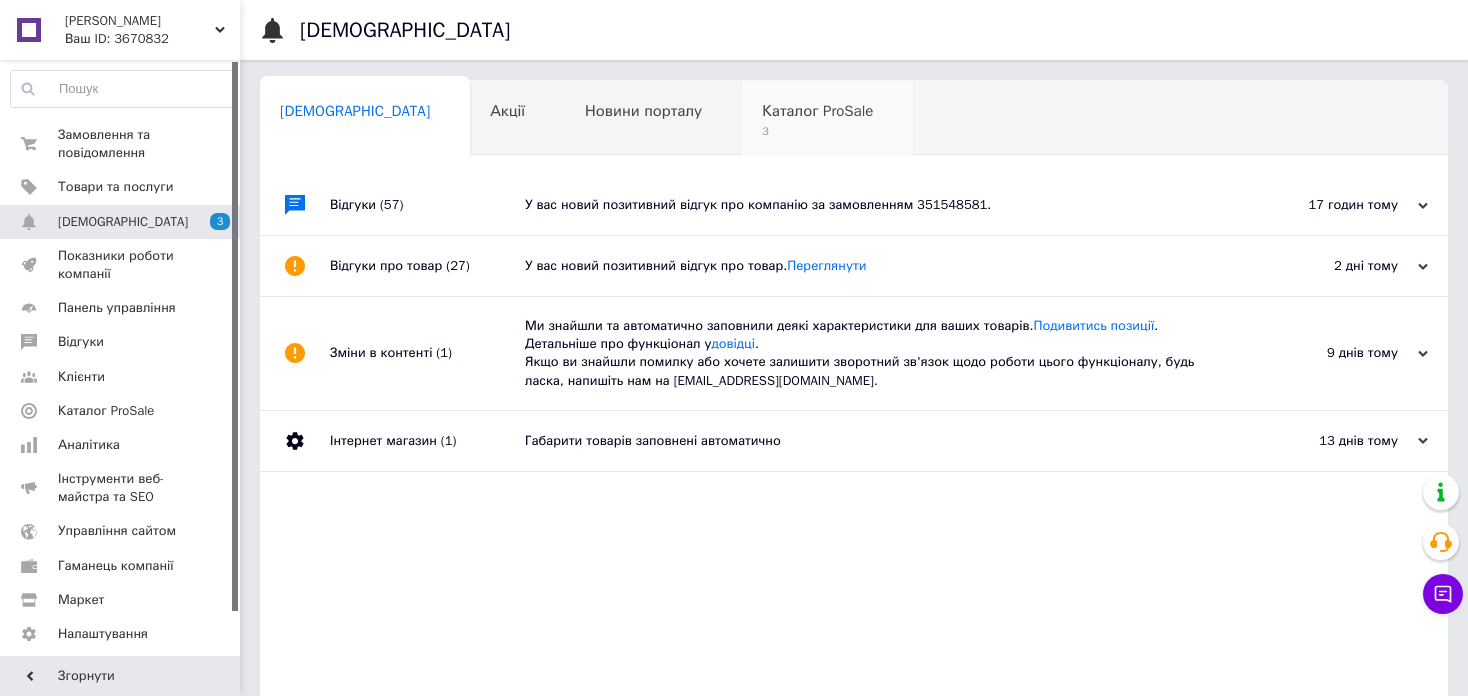 click on "Каталог ProSale" at bounding box center (817, 111) 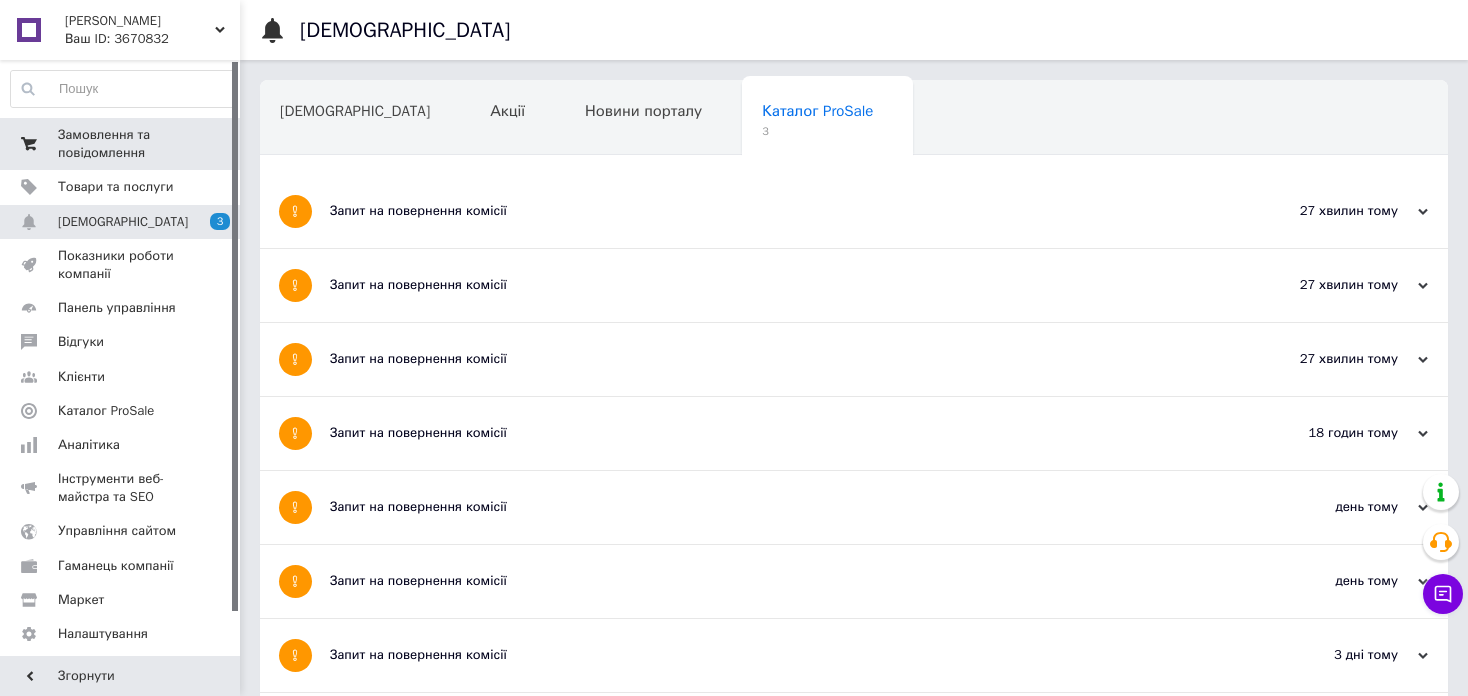click on "Замовлення та повідомлення" at bounding box center (121, 144) 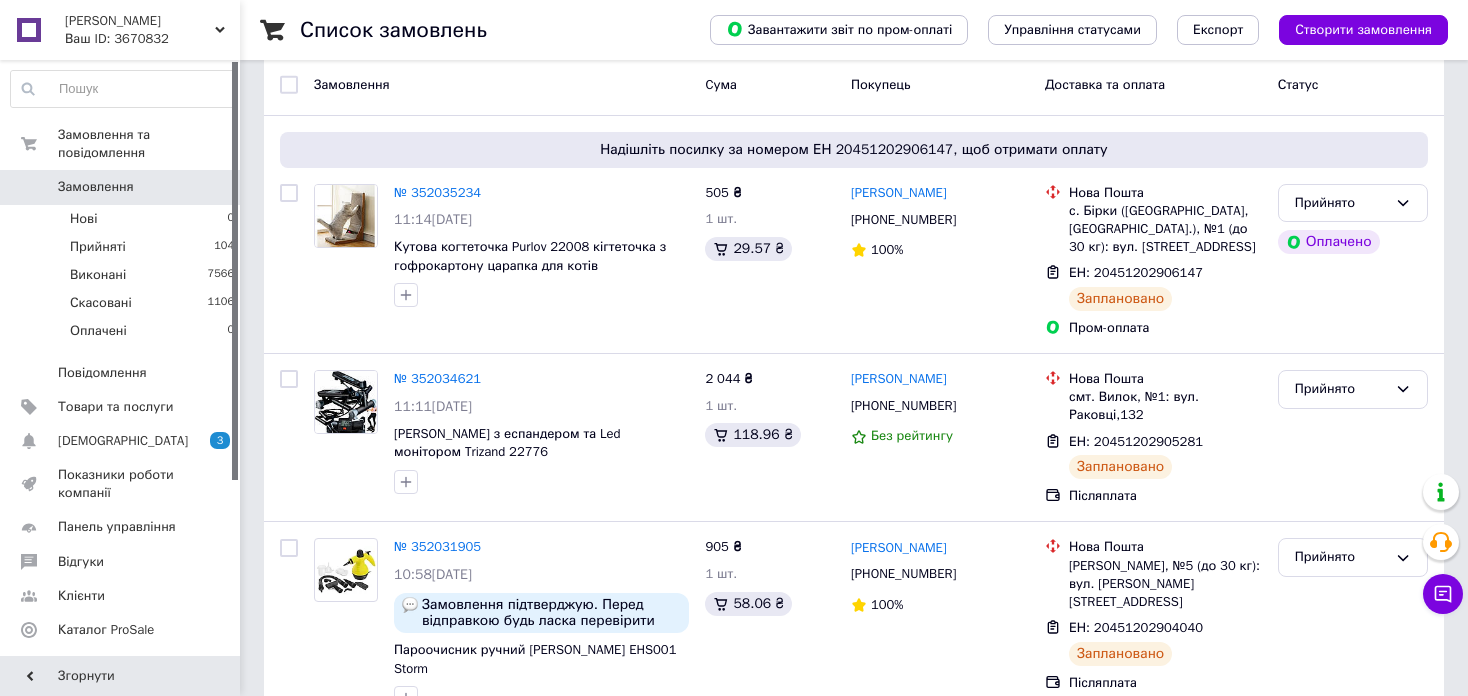 scroll, scrollTop: 0, scrollLeft: 0, axis: both 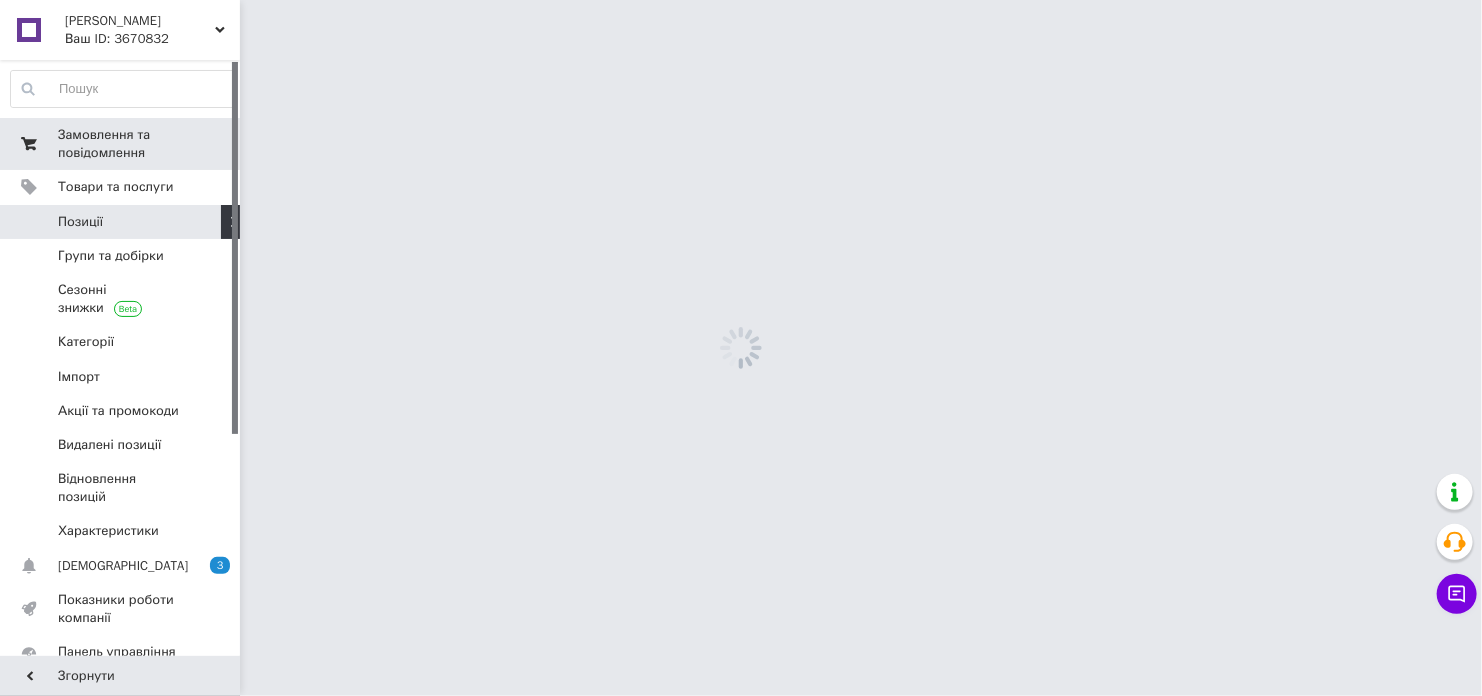 click on "Замовлення та повідомлення 0 0" at bounding box center [123, 144] 